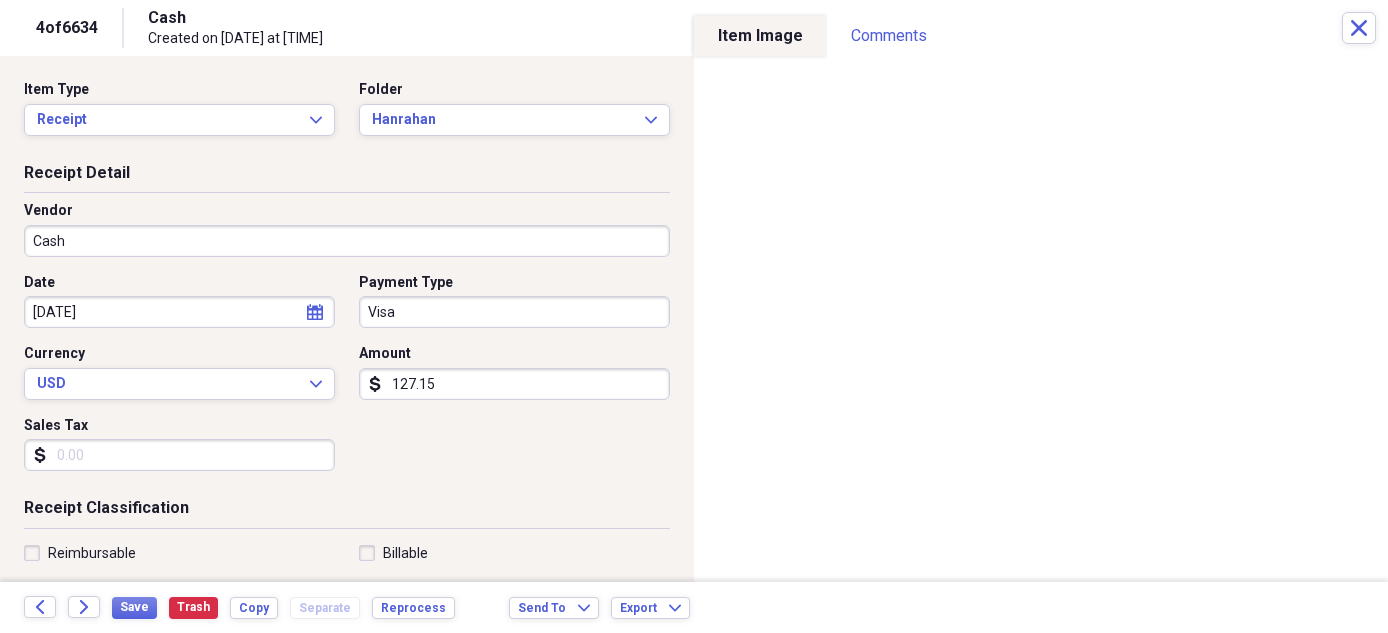 scroll, scrollTop: 0, scrollLeft: 0, axis: both 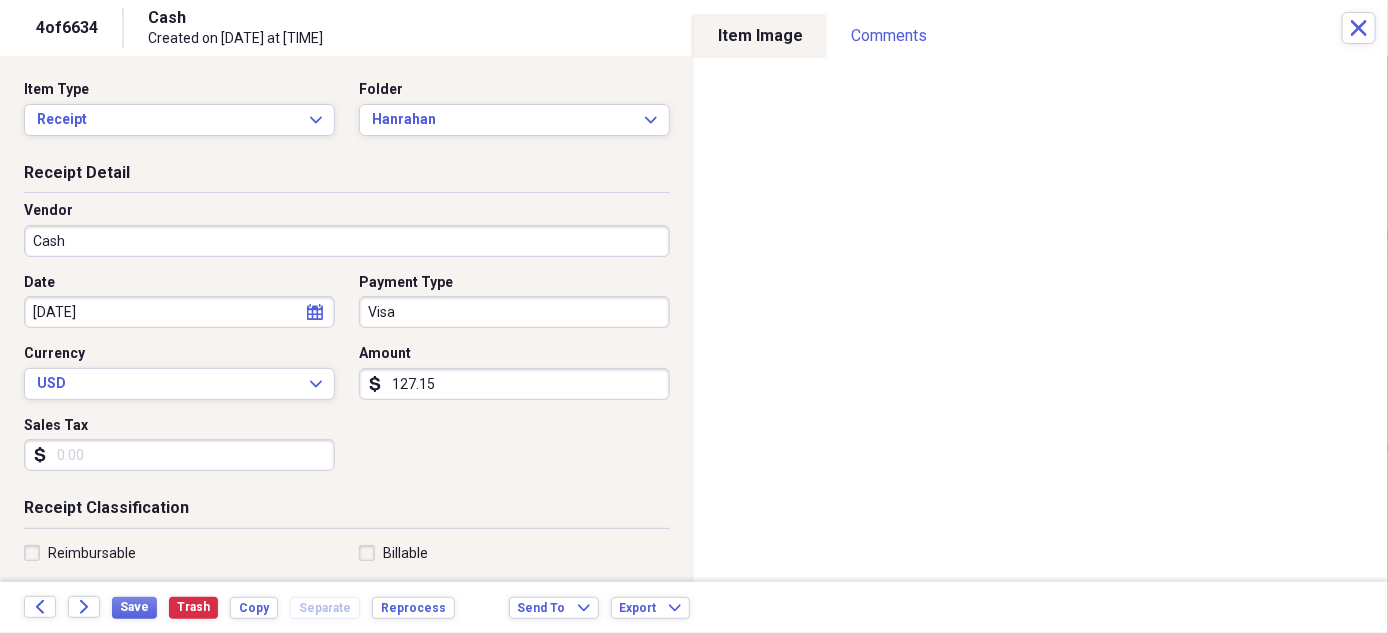 click on "Cash" at bounding box center (347, 241) 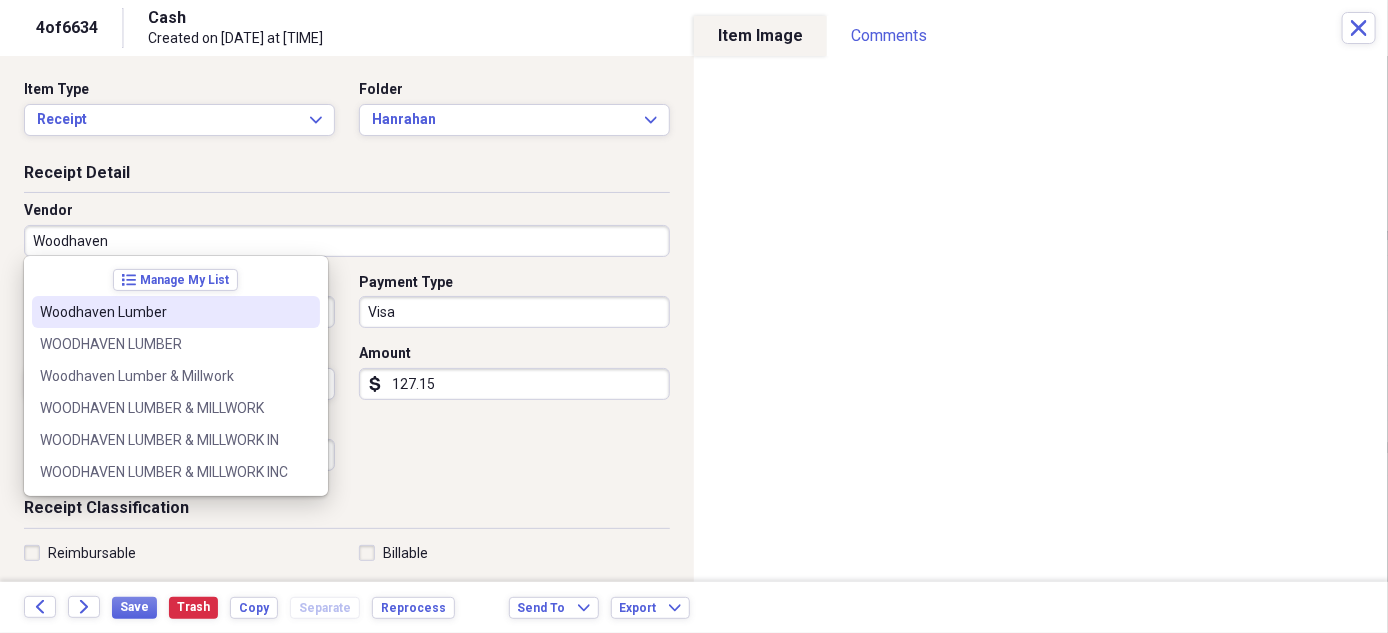 click on "Woodhaven Lumber" at bounding box center (176, 312) 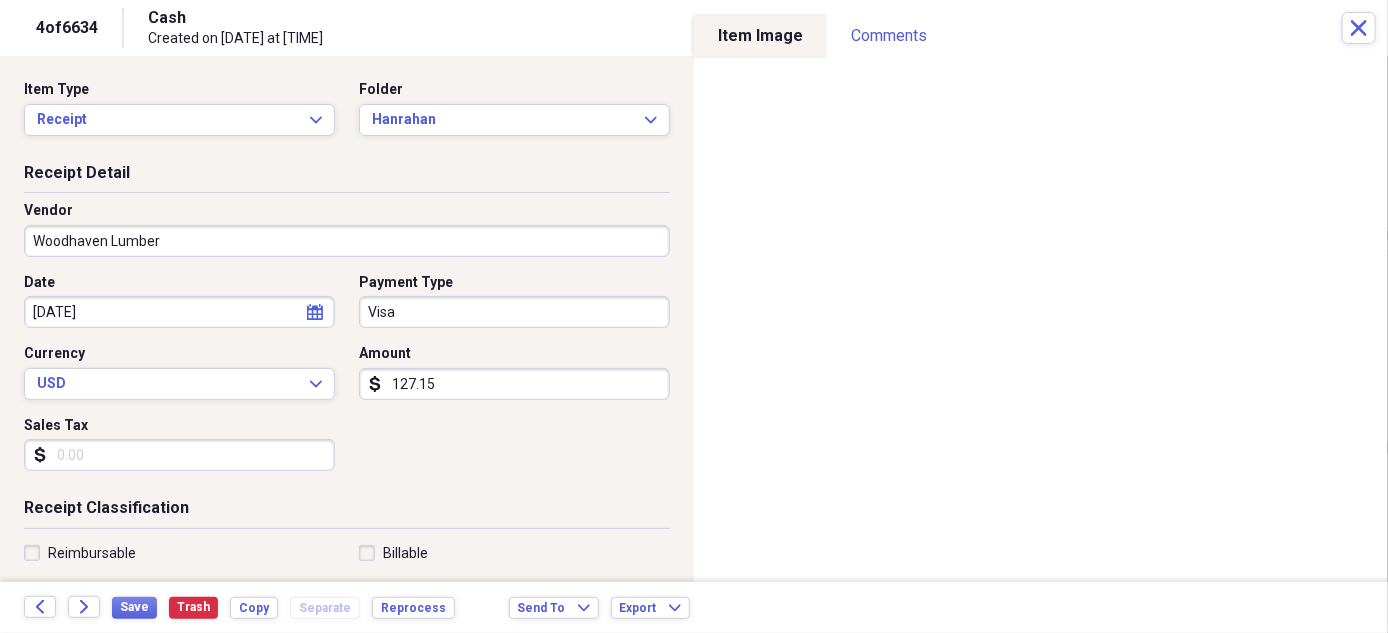 type on "Materials for Job" 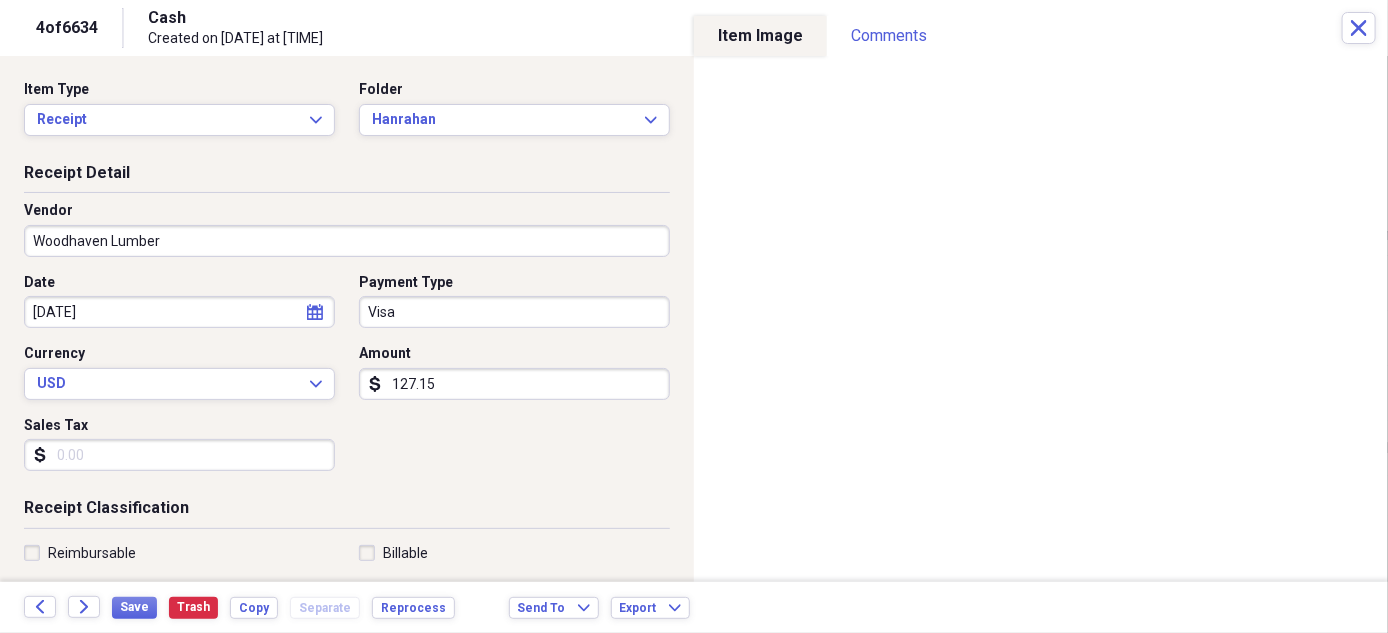 click on "Sales Tax" at bounding box center (179, 455) 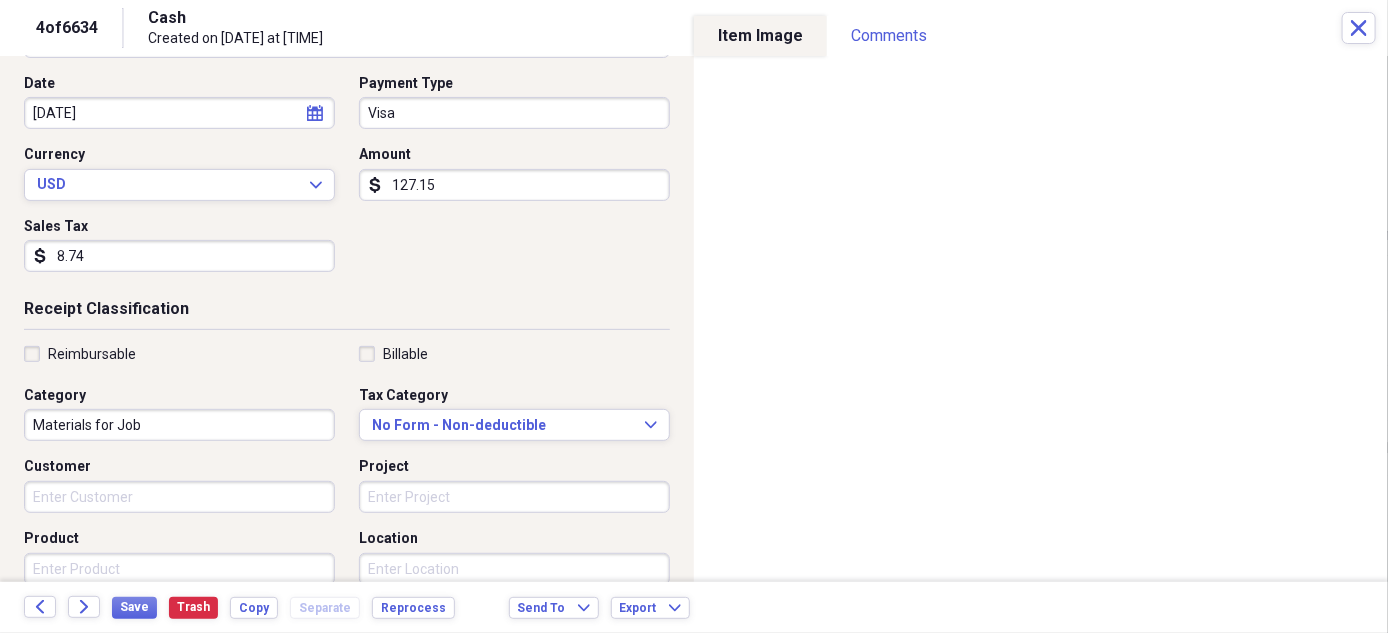 scroll, scrollTop: 200, scrollLeft: 0, axis: vertical 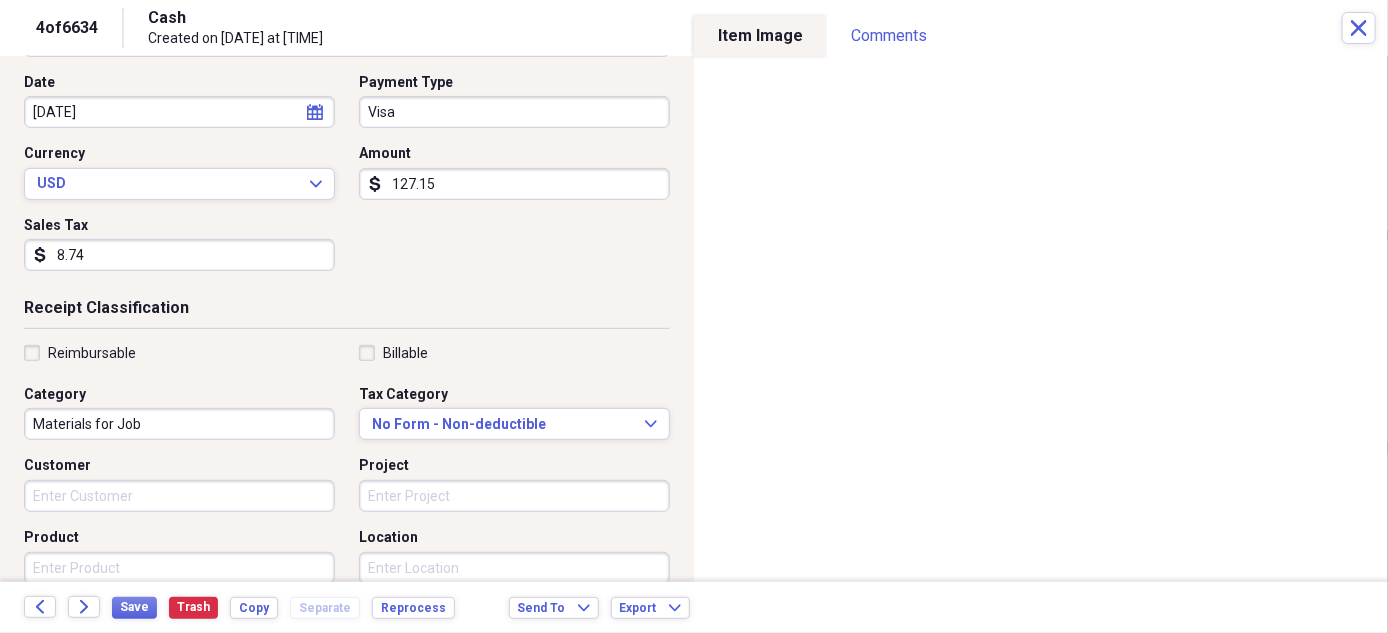 type on "8.74" 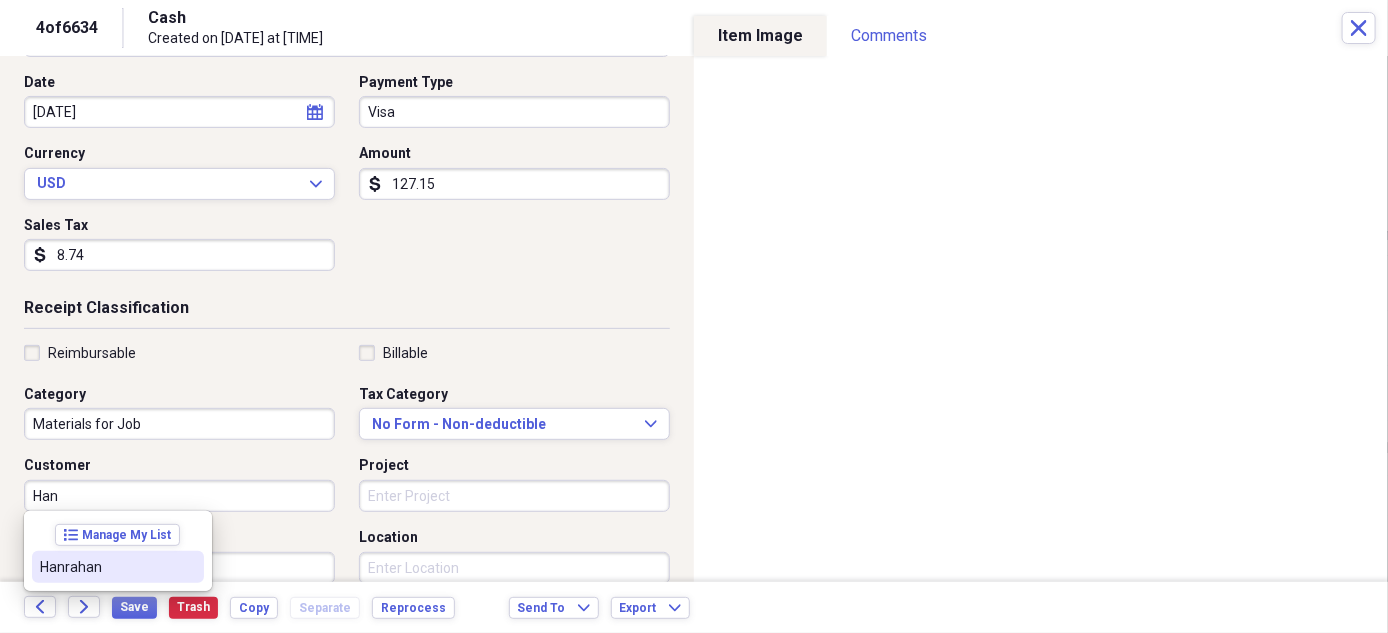 click on "Hanrahan" at bounding box center [106, 567] 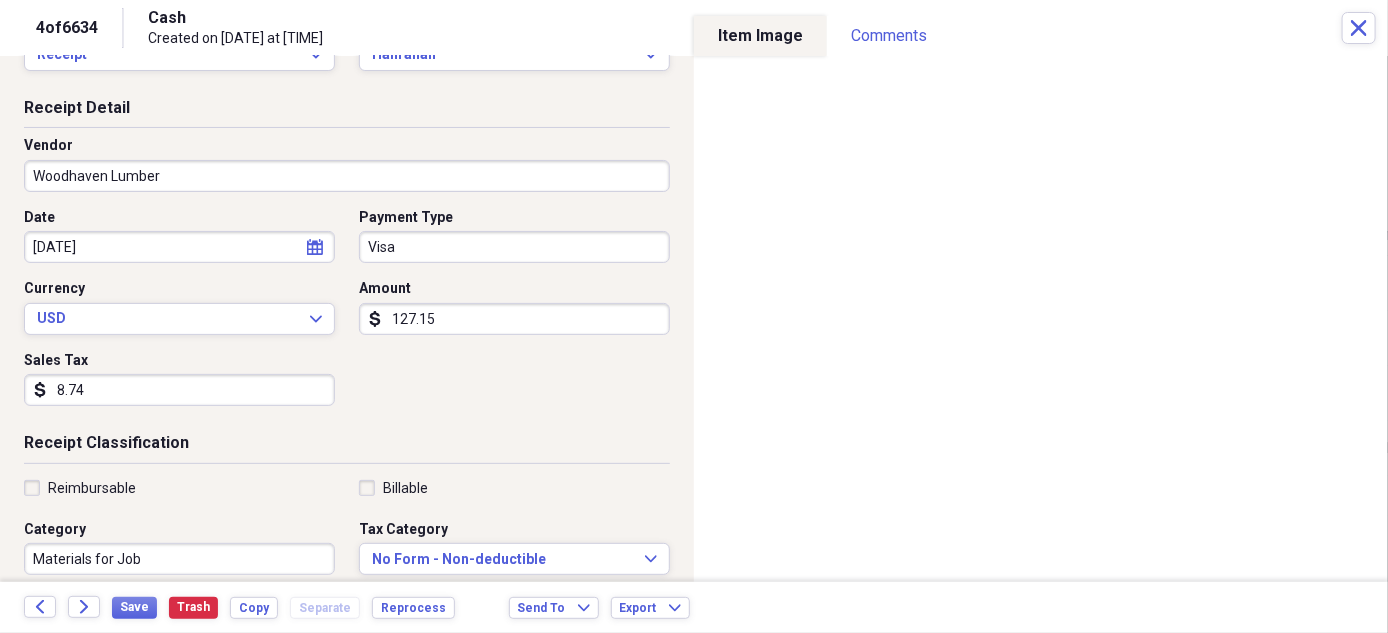 scroll, scrollTop: 49, scrollLeft: 0, axis: vertical 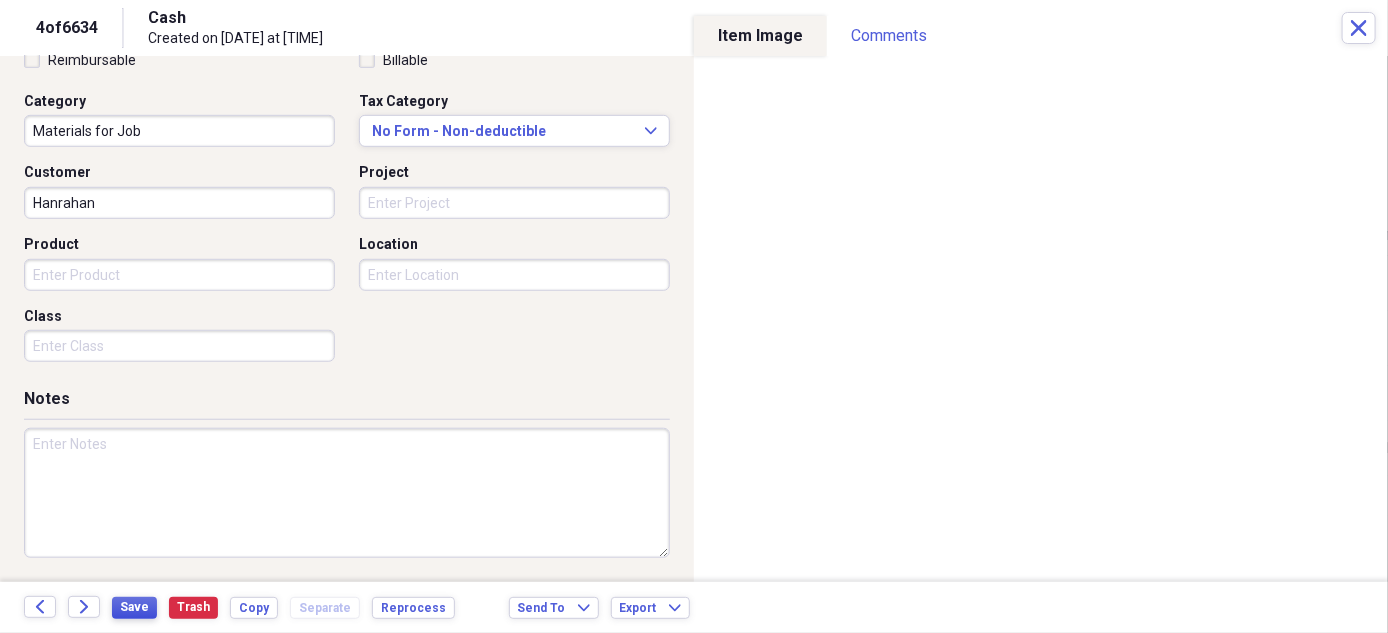 click on "Save" at bounding box center [134, 607] 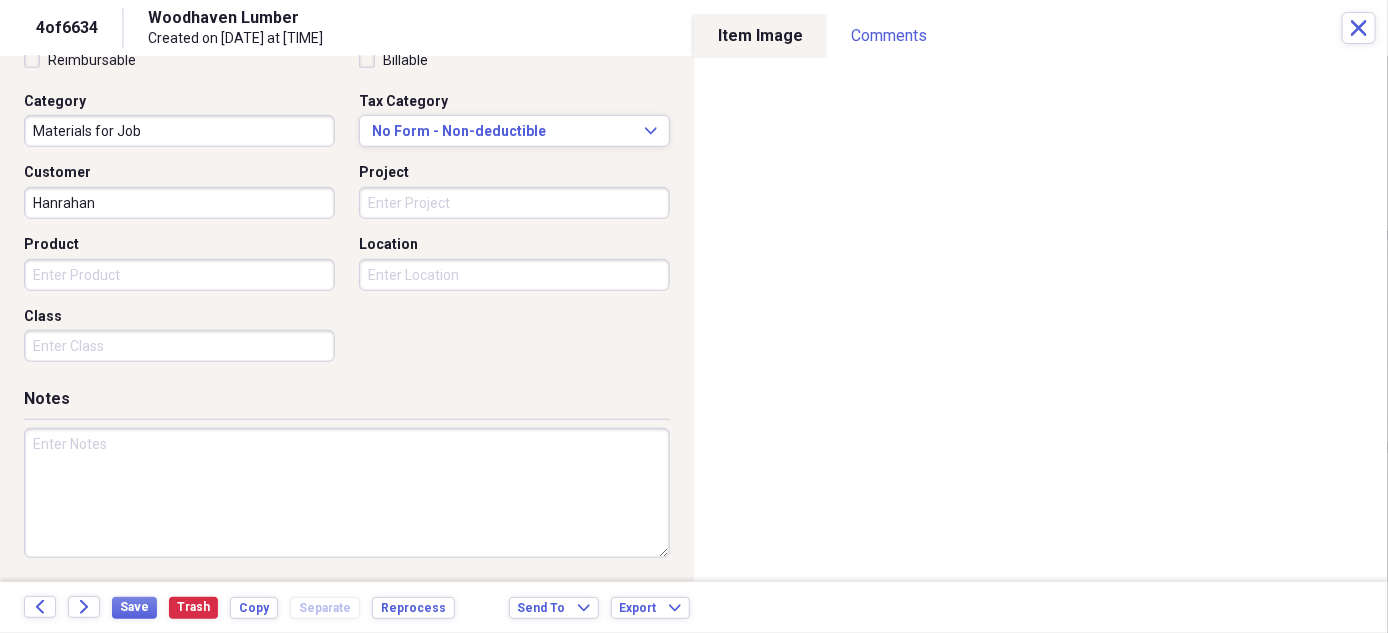 click on "4 of 6634 Woodhaven Lumber Created on [DATE] at [TIME] Close" at bounding box center (694, 28) 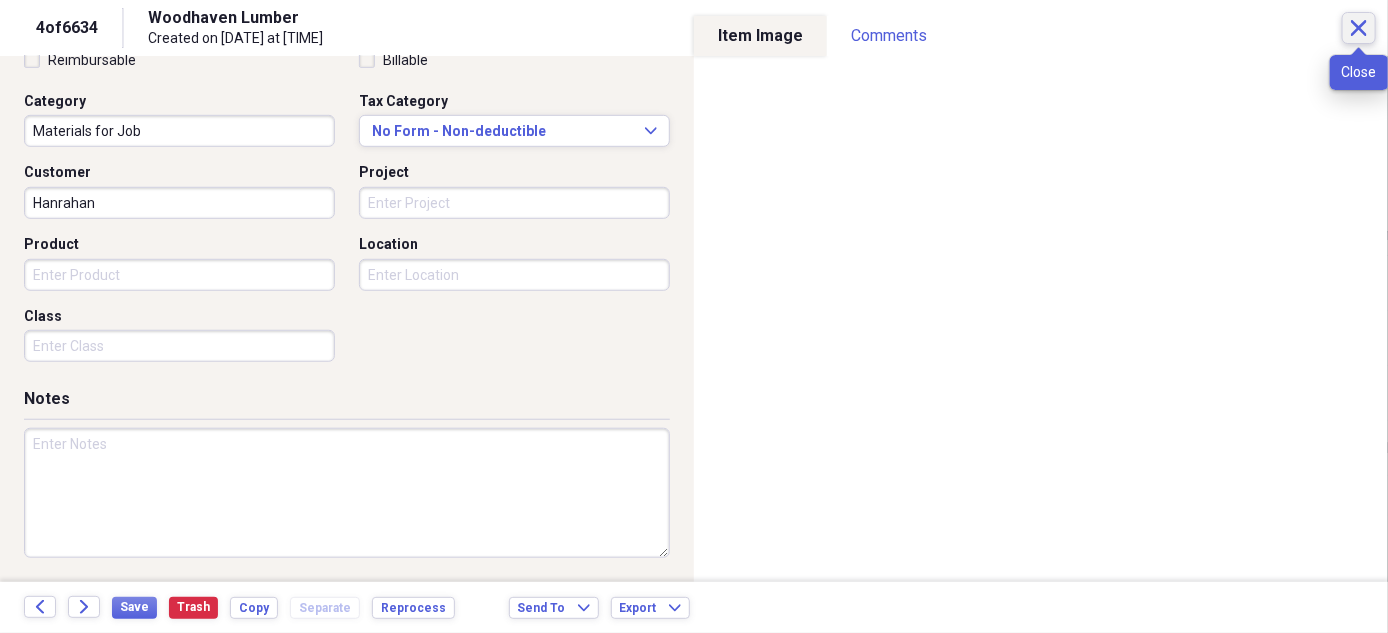 click 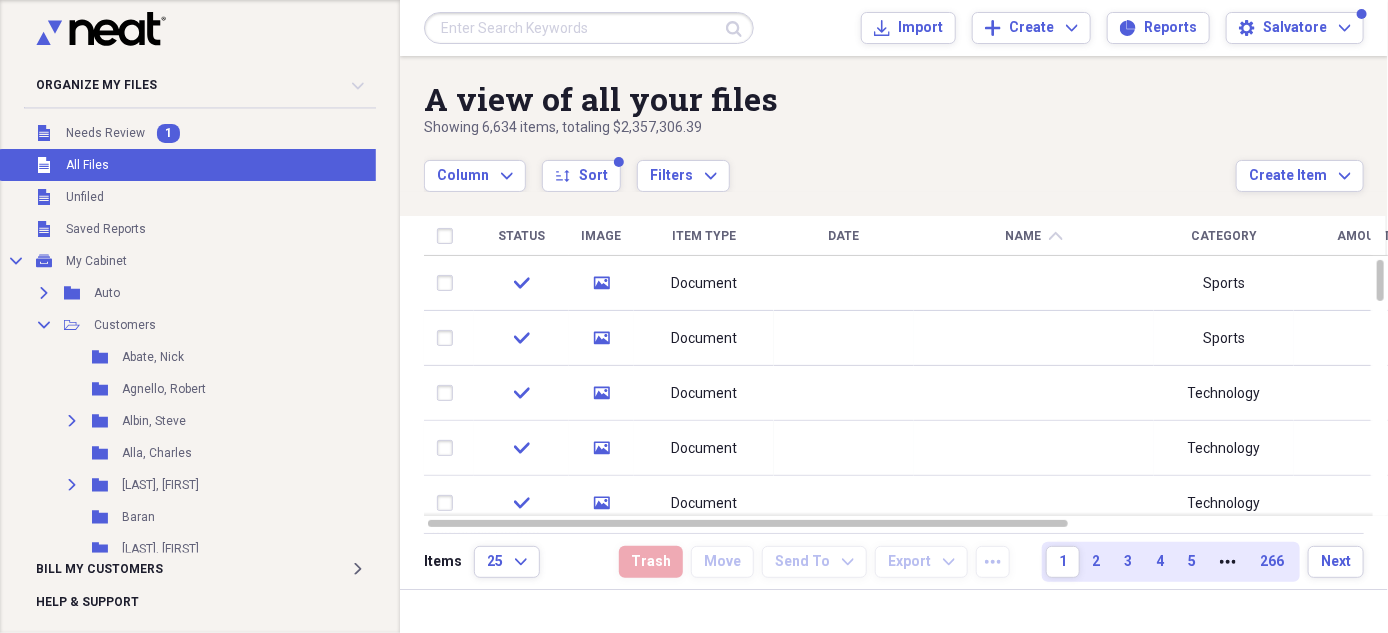 click on "Organize My Files 1 Collapse Unfiled Needs Review 1 Unfiled All Files Unfiled Unfiled Unfiled Saved Reports Collapse My Cabinet My Cabinet Add Folder Expand Folder Auto Add Folder Collapse Open Folder Customers Add Folder Folder Abate, Nick Add Folder Folder Agnello, Robert Add Folder Expand Folder Albin, Steve Add Folder Folder Alla, Charles Add Folder Expand Folder Arnone, Gerard Add Folder Folder Baran Add Folder Folder Beadore, Michael Add Folder Folder Bettini, Paulina Add Folder Folder Borga, Nancy Add Folder Folder Britske, Ralph Add Folder Expand Folder Buckley, Brian Add Folder Folder Bush, Mandy Add Folder Folder Carmichael, Kevin Add Folder Folder Cassidy, Tom Add Folder Folder Cavico, Steve Add Folder Folder Coffey Add Folder Folder Colucci, Robert Add Folder Folder Congleton, Warren Add Folder Folder Cordrey, Matt Add Folder Folder Crawford, Dave Add Folder Folder Darcy, Bogan Add Folder Folder Dave's Electric Add Folder Expand Folder DeMartino, Richard Add Folder Folder Dicken, Paul Add Folder" at bounding box center (200, 316) 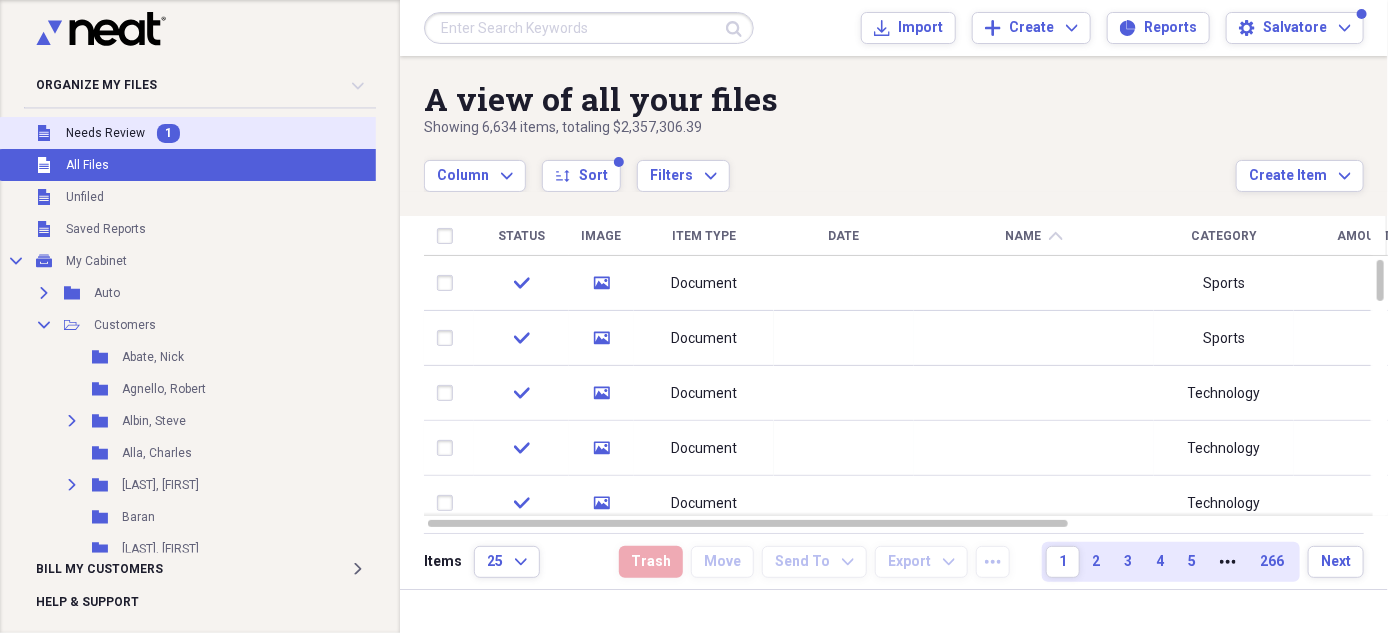click on "Needs Review" at bounding box center (105, 133) 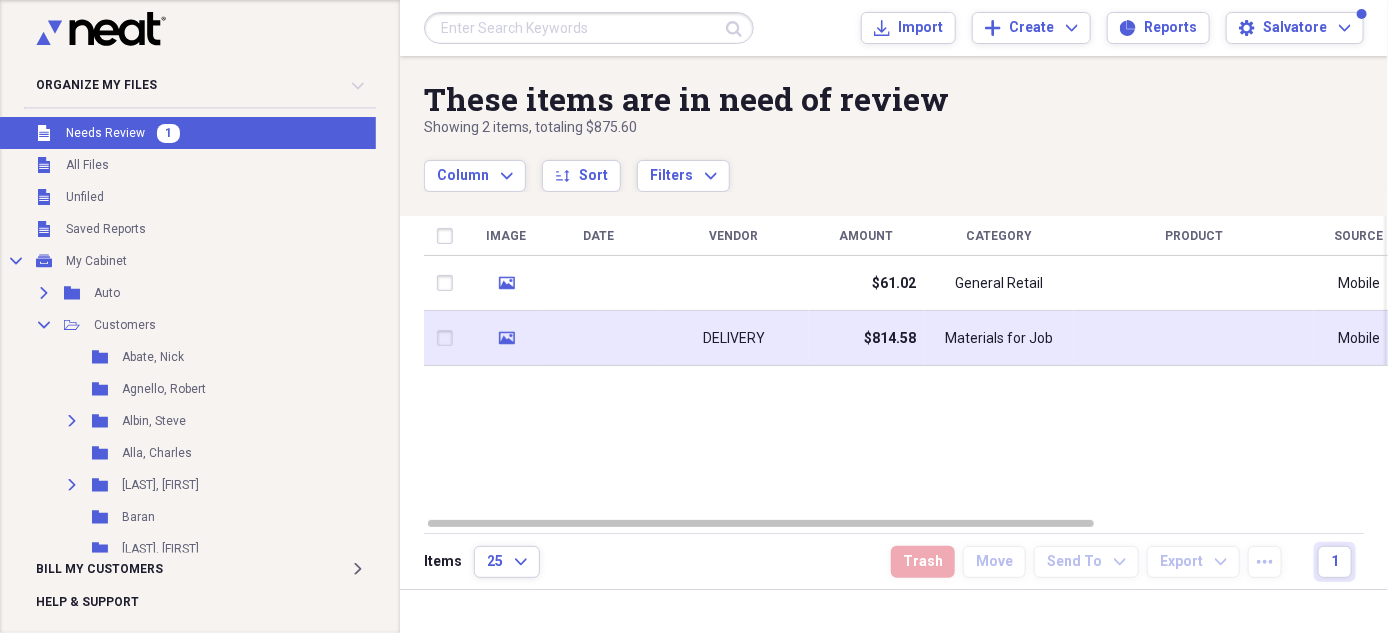 click on "Materials for Job" at bounding box center [999, 339] 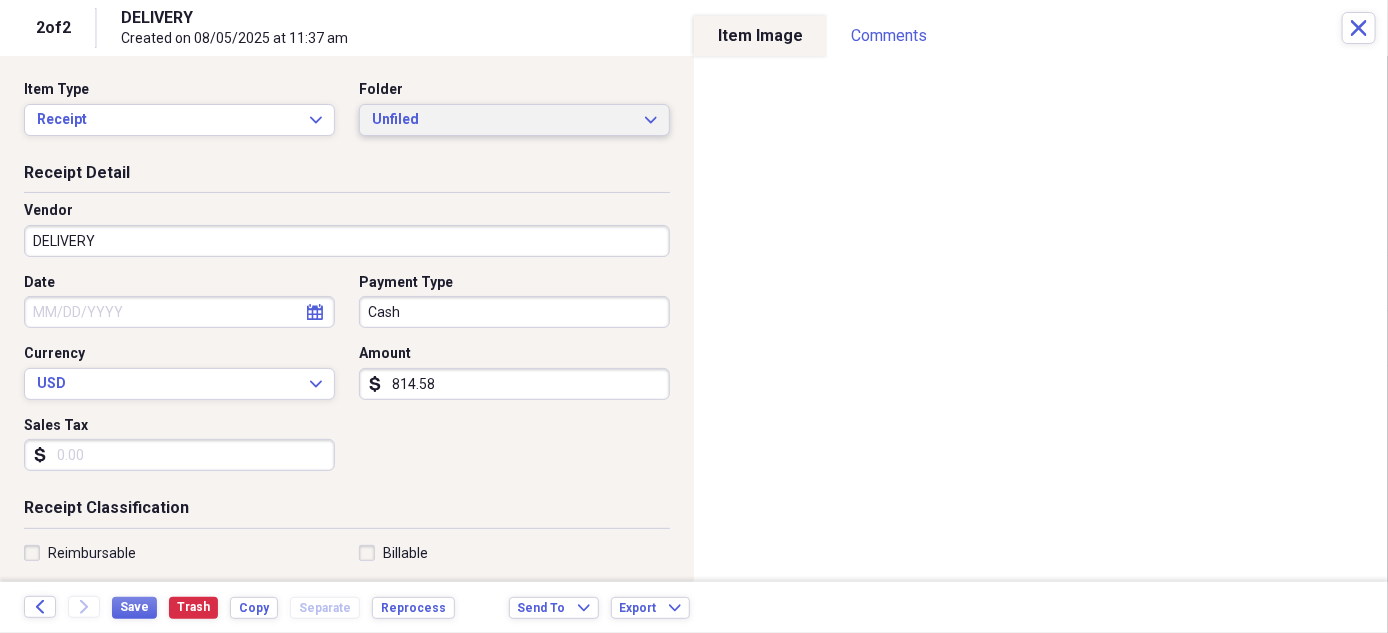 click on "Expand" 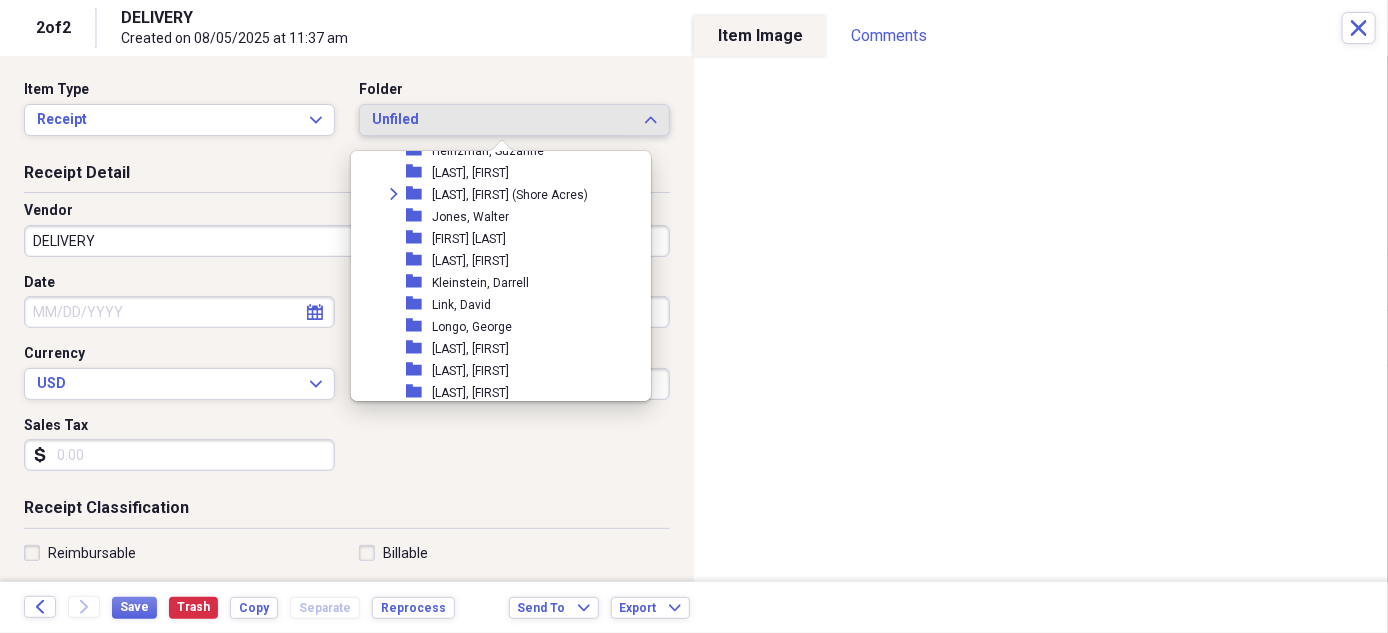 scroll, scrollTop: 1066, scrollLeft: 0, axis: vertical 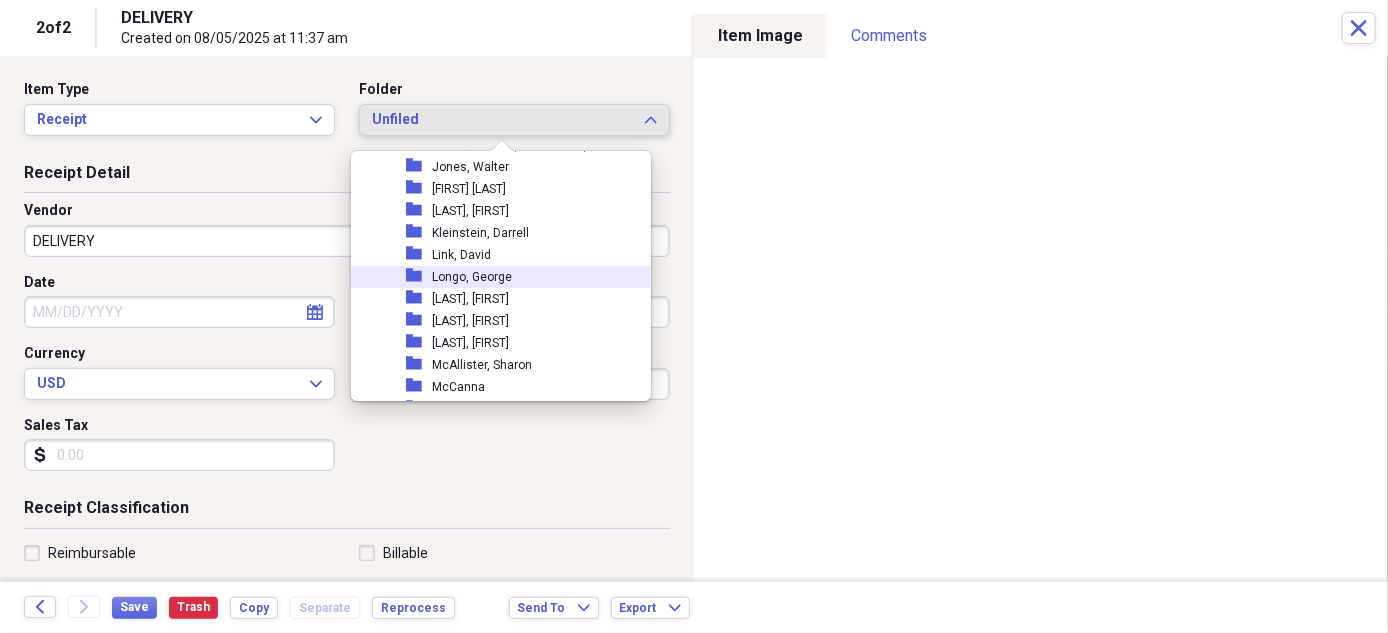 click on "folder Longo, George" at bounding box center [493, 277] 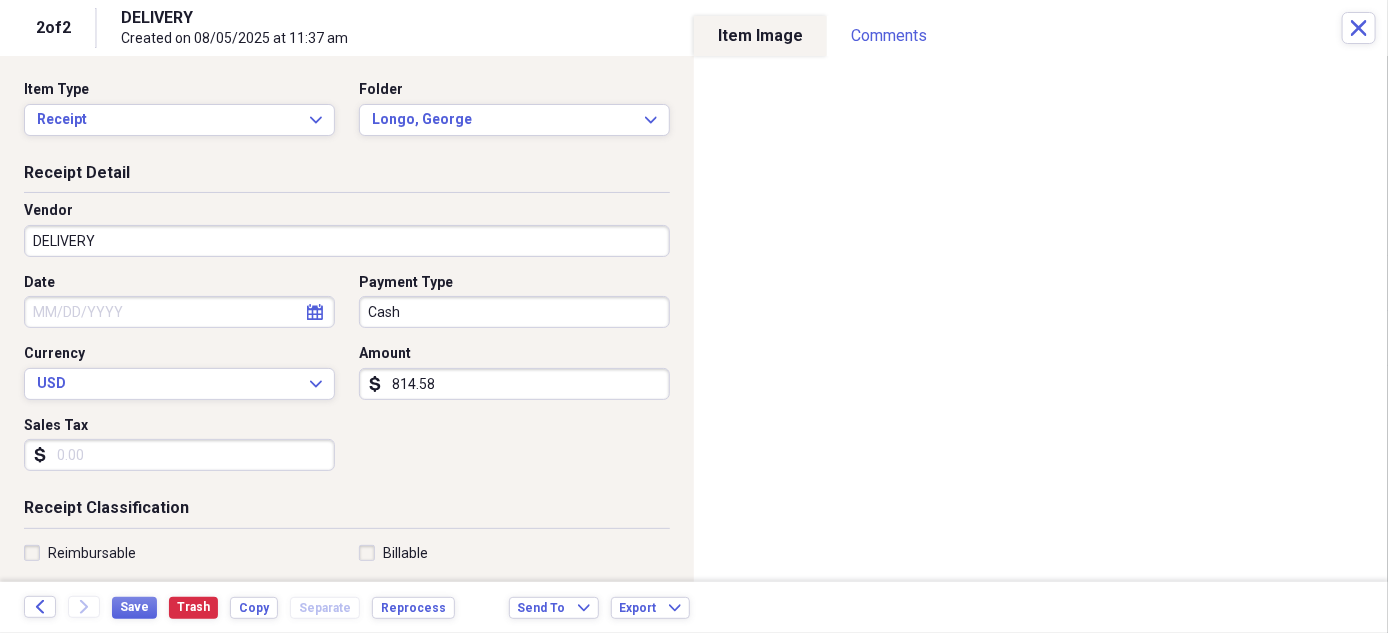 click on "DELIVERY" at bounding box center [347, 241] 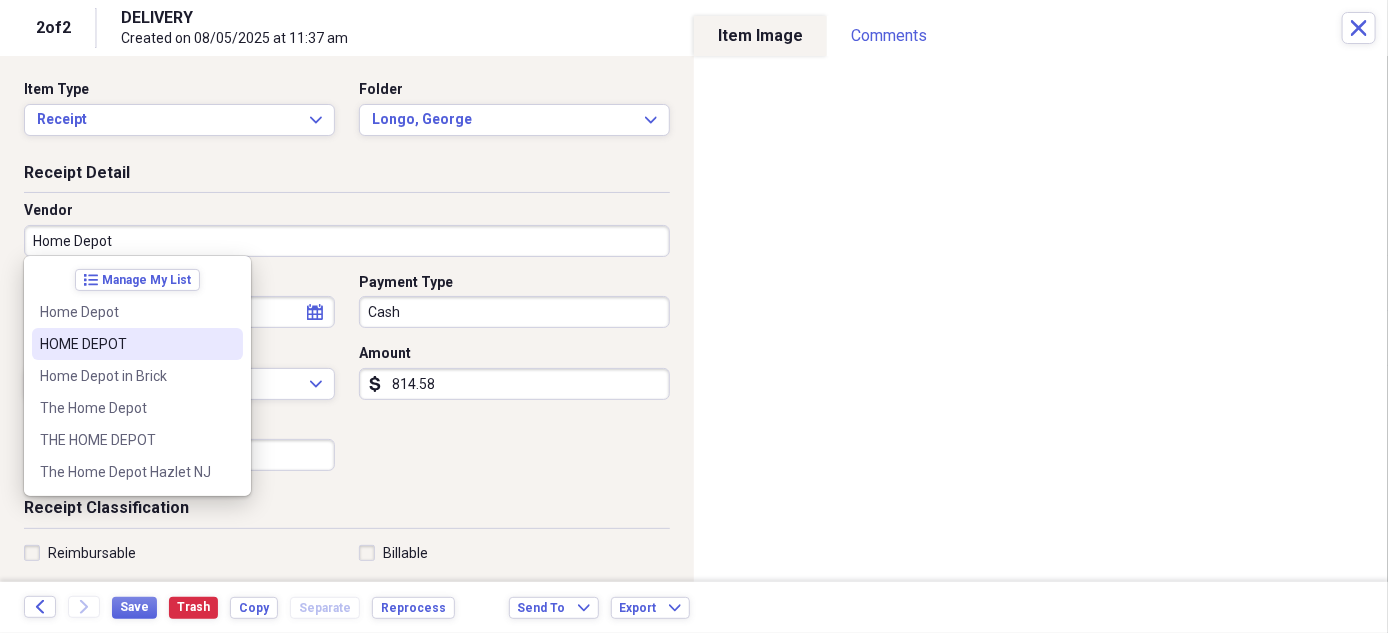 click on "HOME DEPOT" at bounding box center [137, 344] 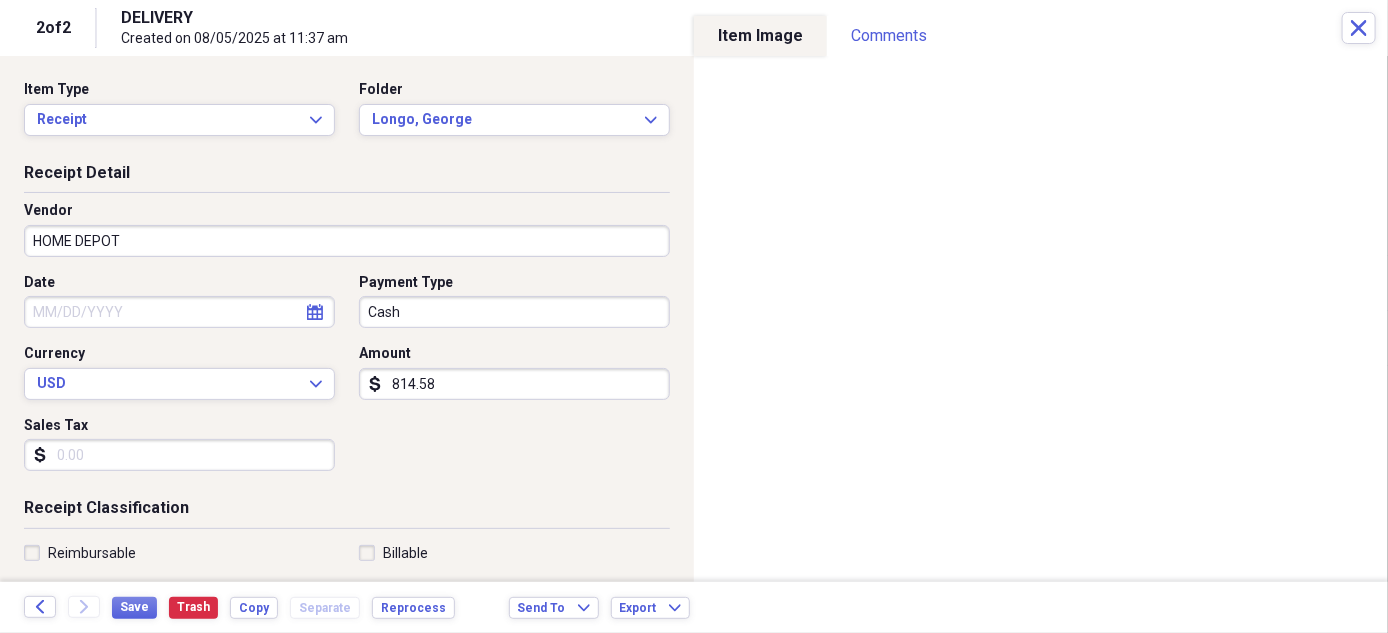 click on "calendar" 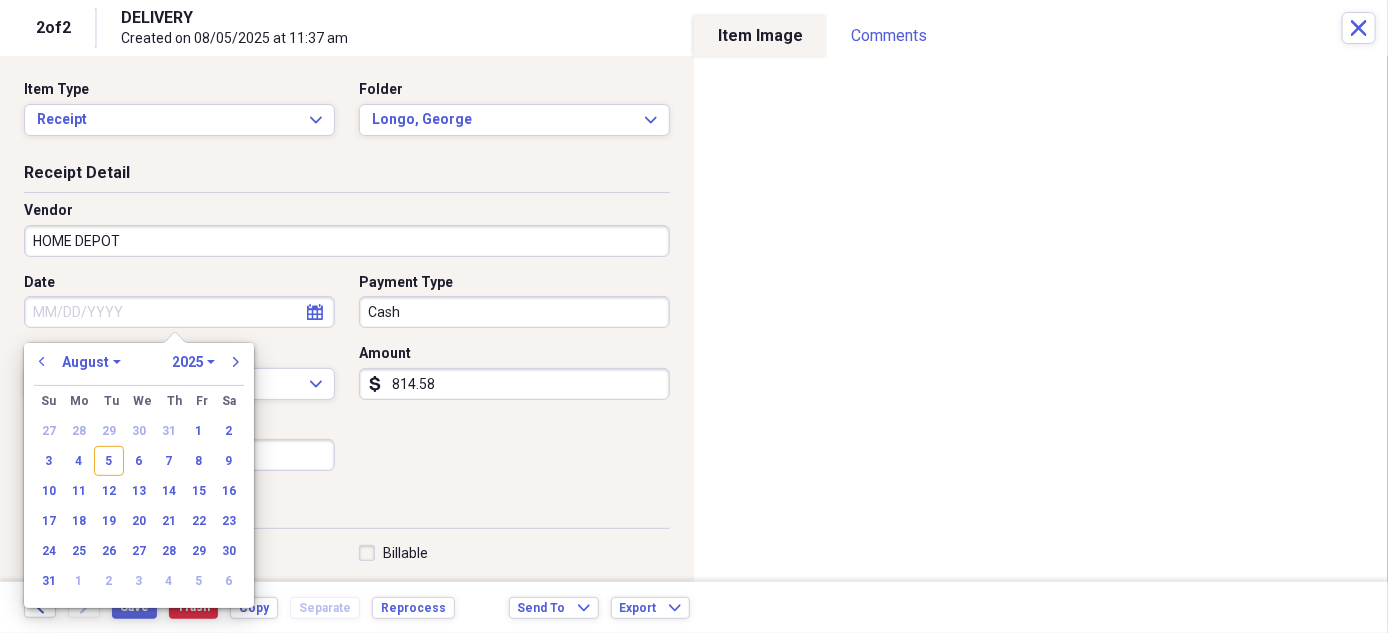 click on "Date calendar Calendar Payment Type Cash Currency USD Expand Amount dollar-sign 814.58 Sales Tax dollar-sign" at bounding box center (347, 380) 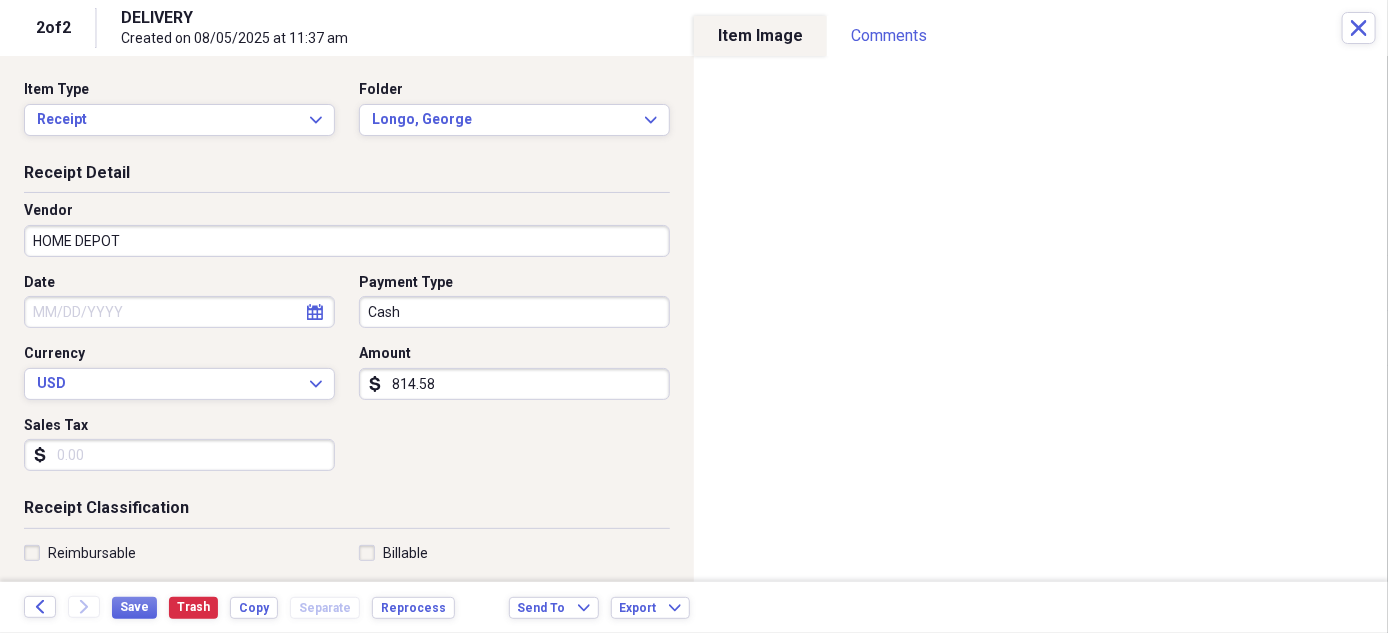 click on "Sales Tax" at bounding box center (179, 455) 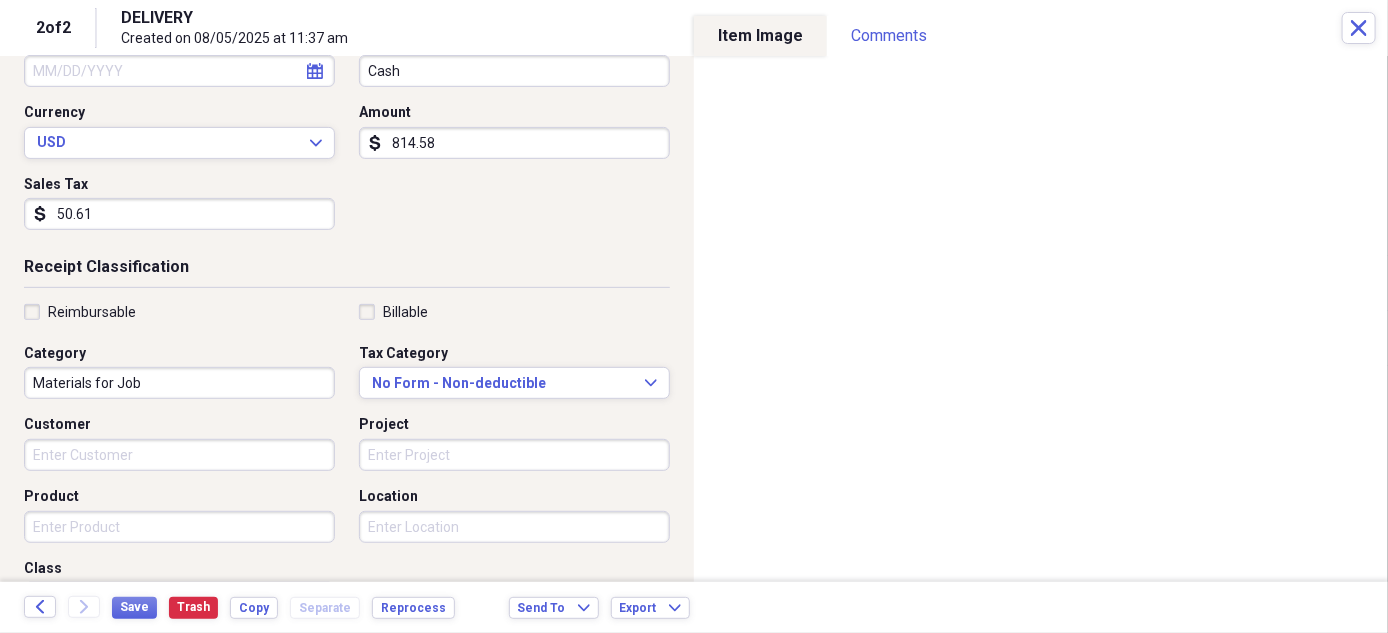 scroll, scrollTop: 249, scrollLeft: 0, axis: vertical 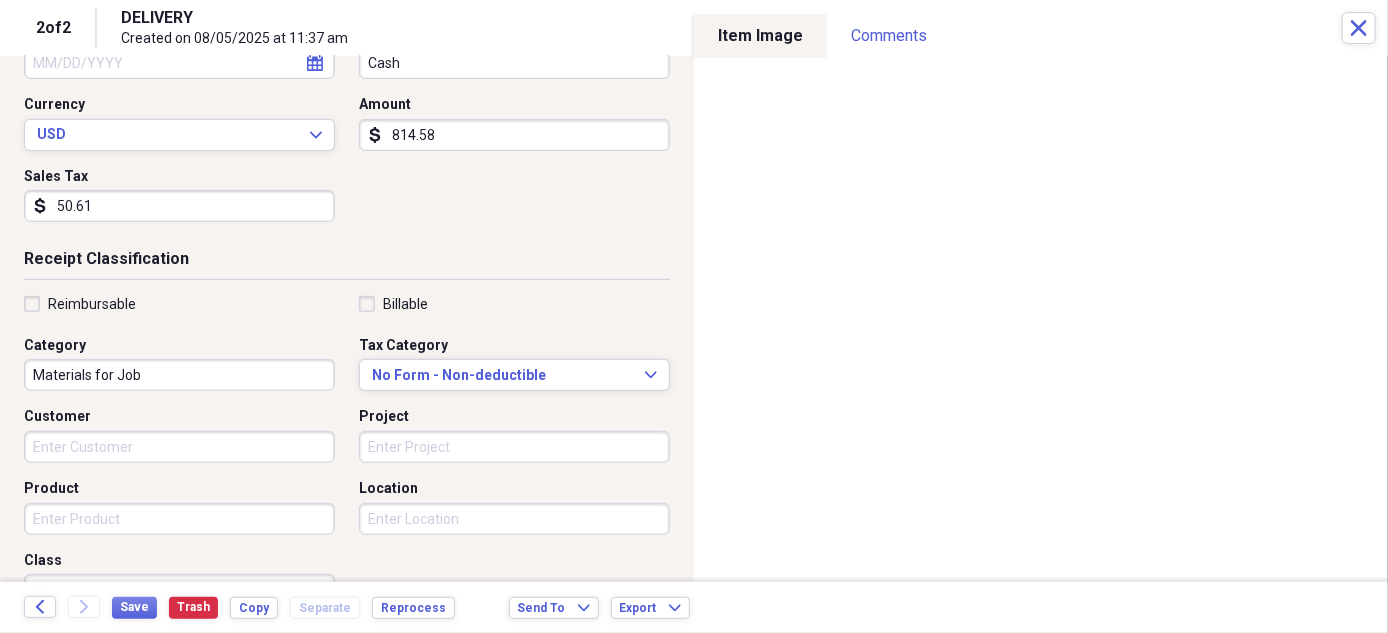 type on "50.61" 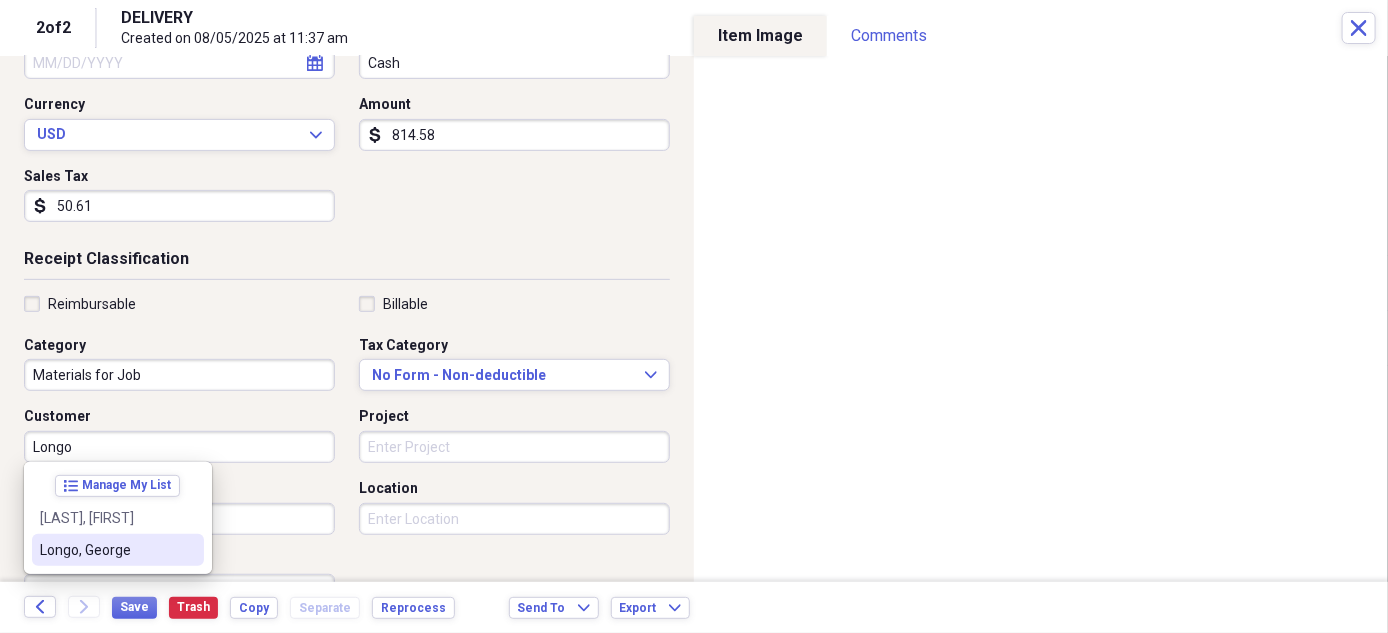 click on "Longo, George" at bounding box center (106, 550) 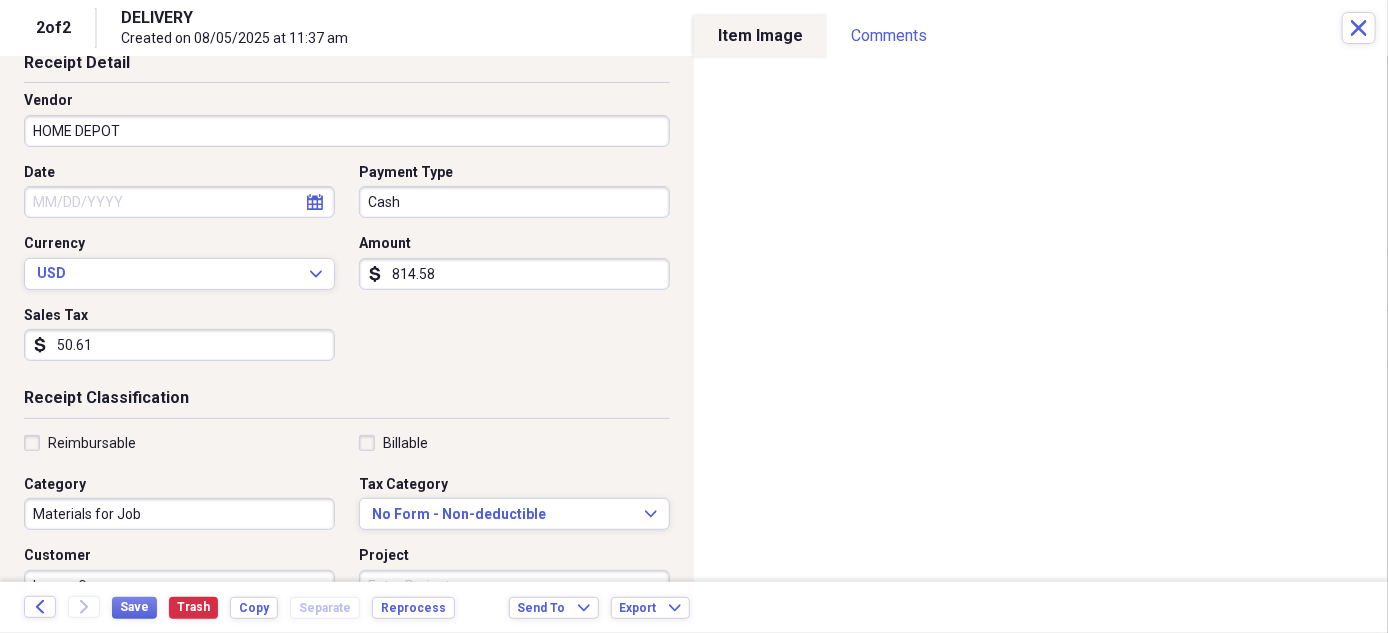 scroll, scrollTop: 100, scrollLeft: 0, axis: vertical 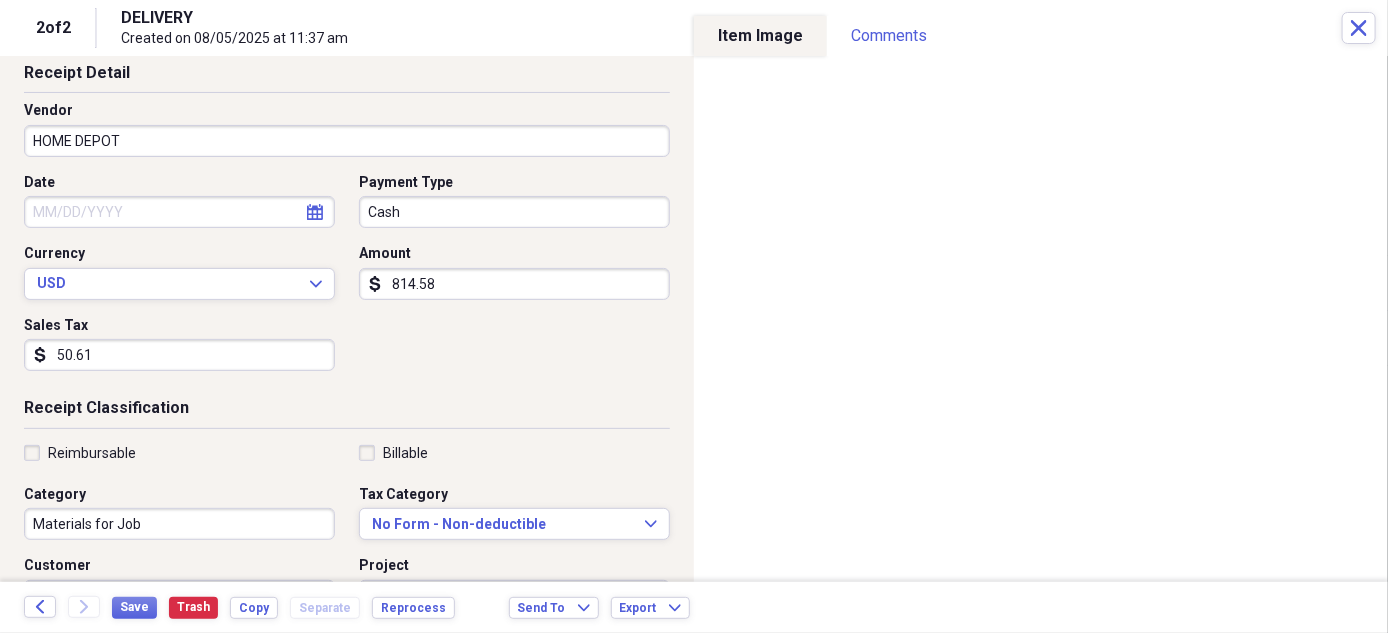 click on "Cash" at bounding box center [514, 212] 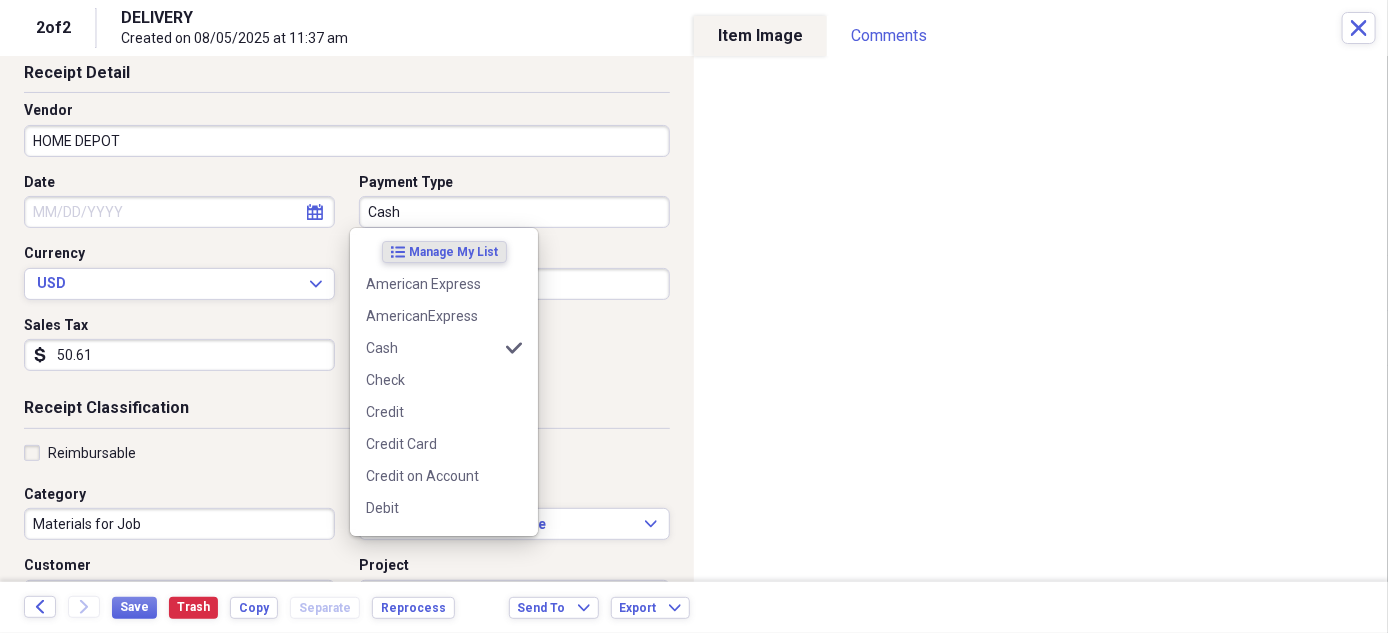 click on "Cash" at bounding box center (514, 212) 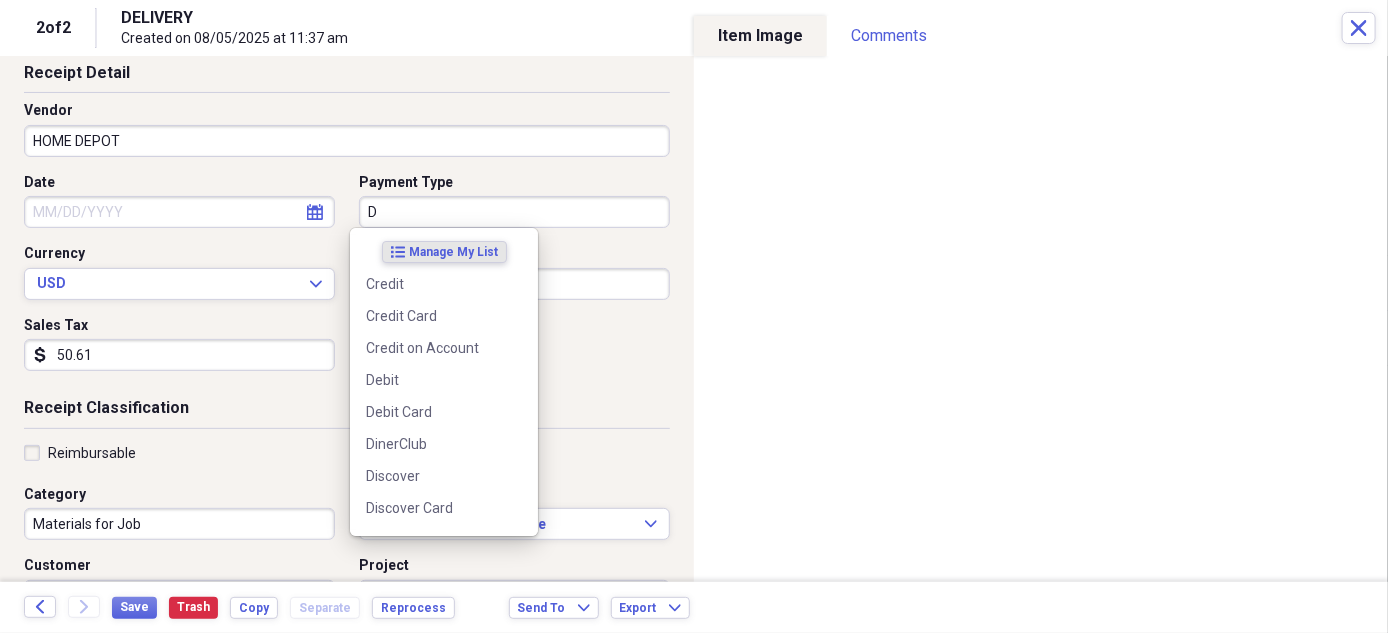 click on "D" at bounding box center [514, 212] 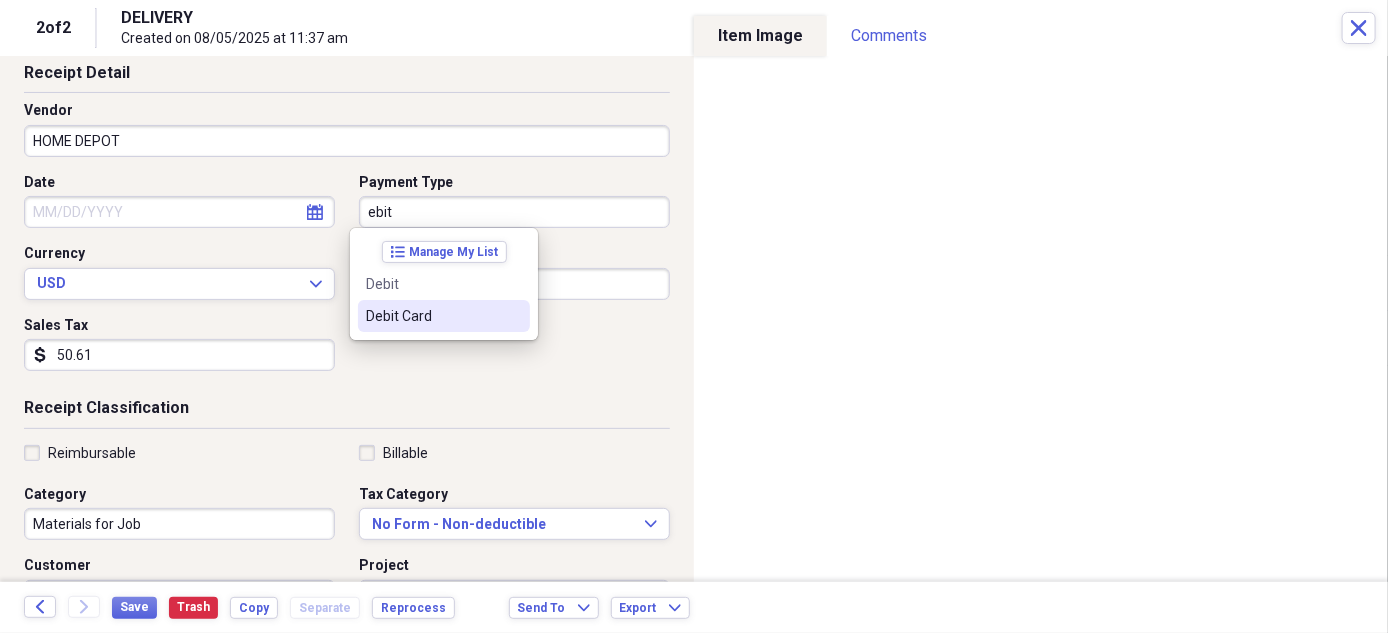 click on "Debit Card" at bounding box center (432, 316) 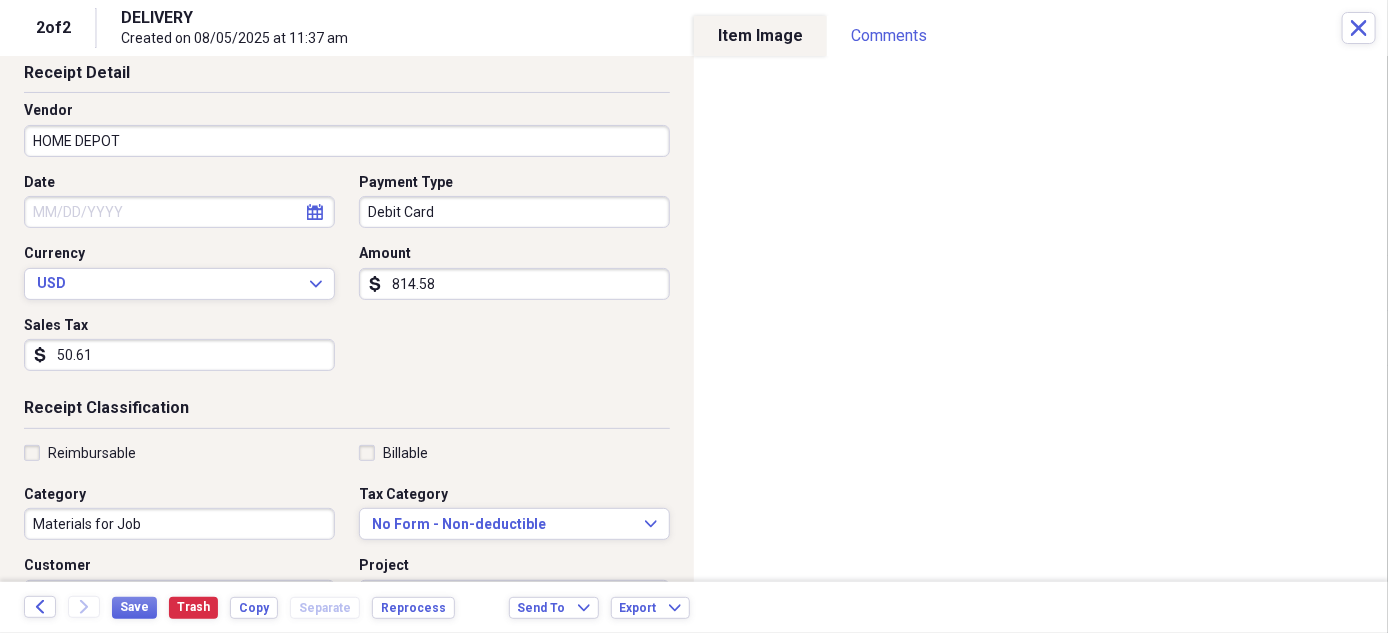 click on "calendar" 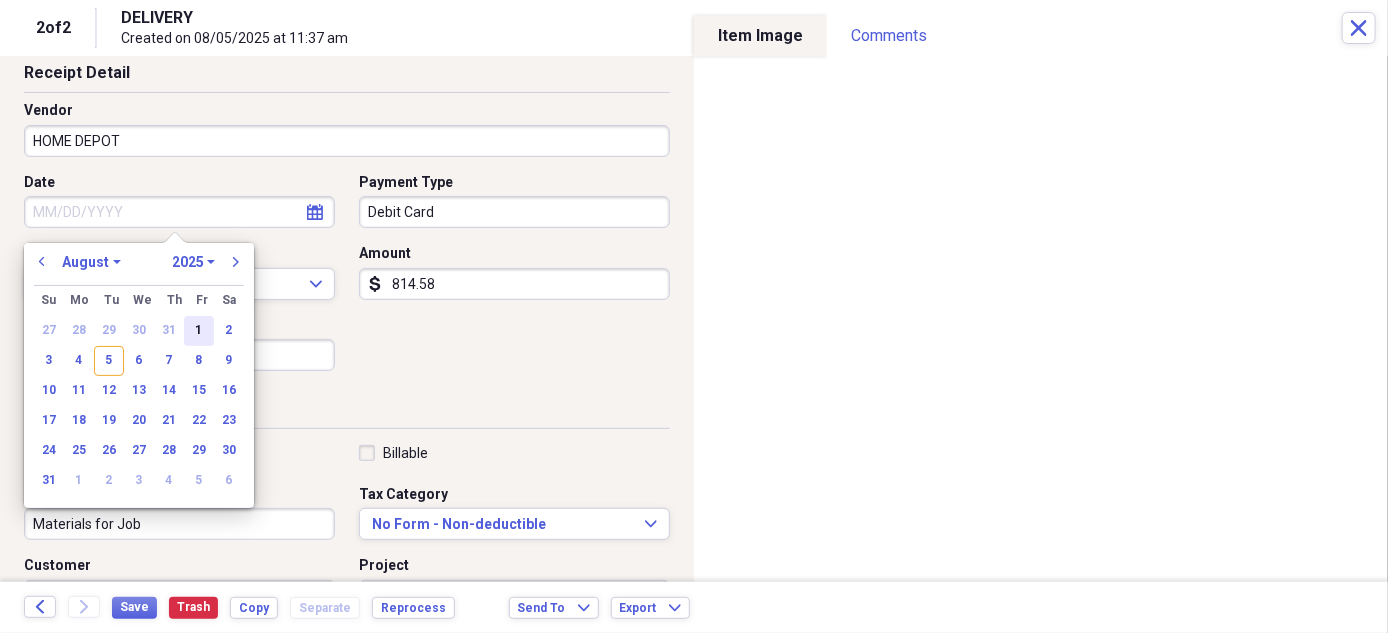 click on "1" at bounding box center (199, 331) 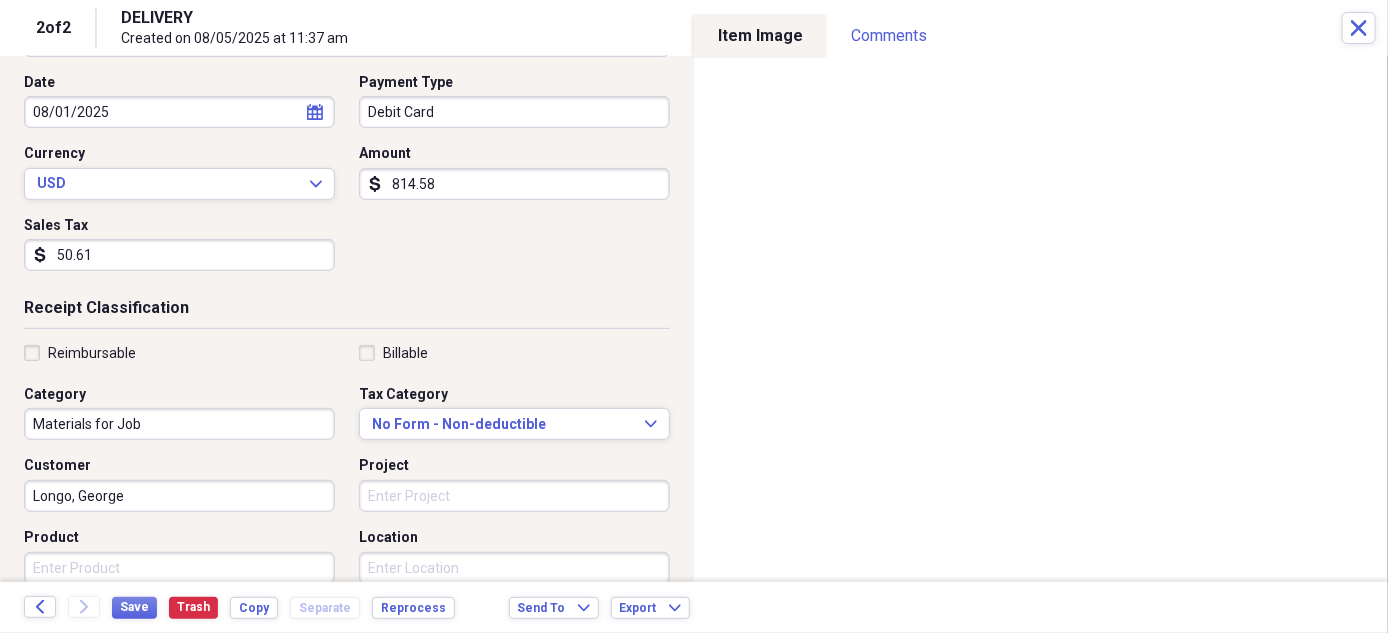 scroll, scrollTop: 249, scrollLeft: 0, axis: vertical 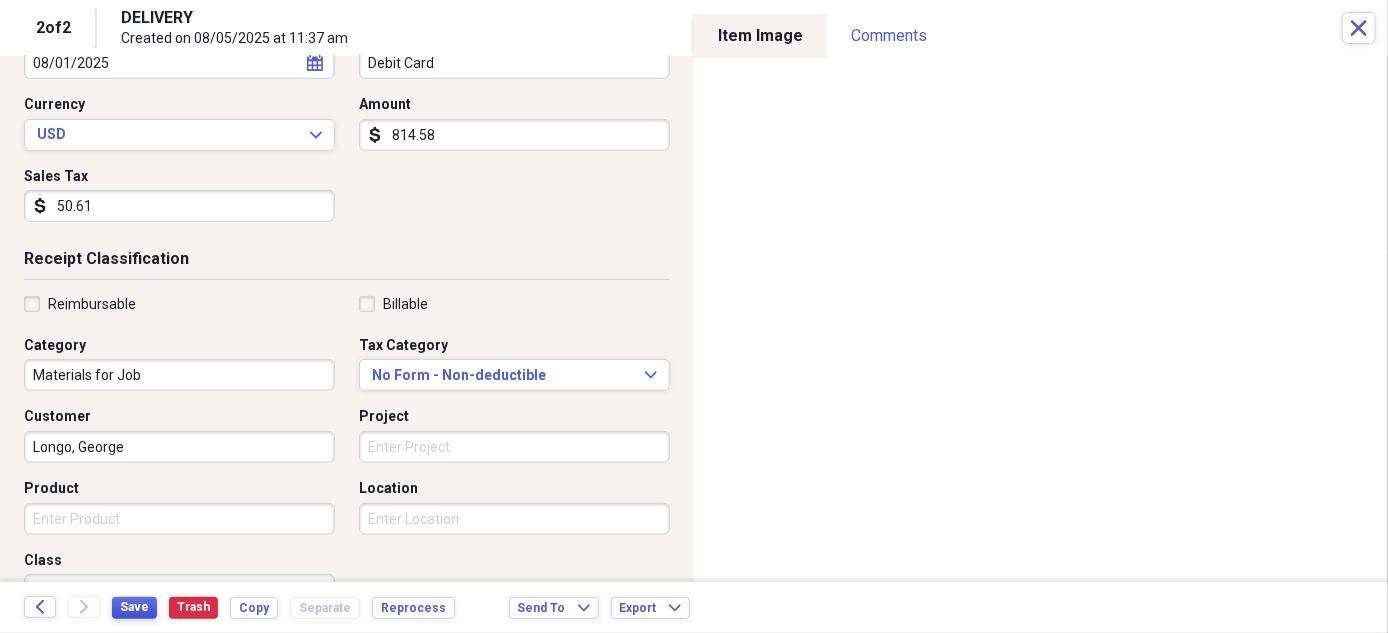 click on "Save" at bounding box center (134, 607) 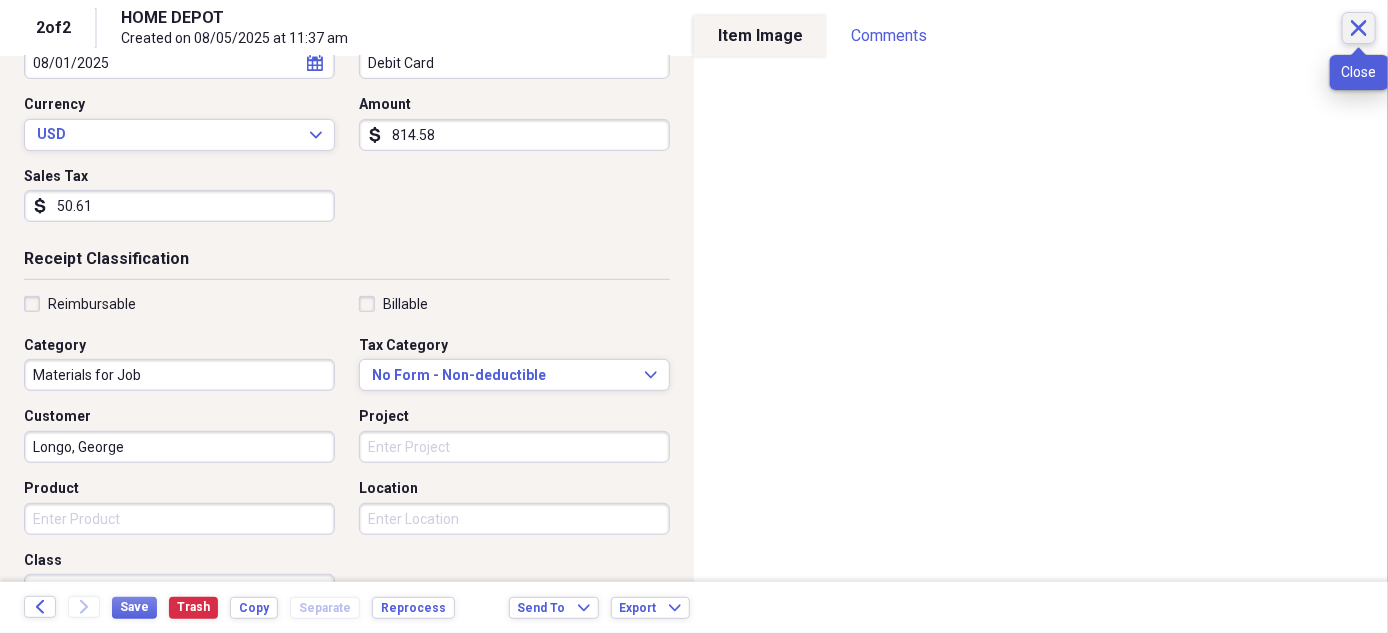click on "Close" 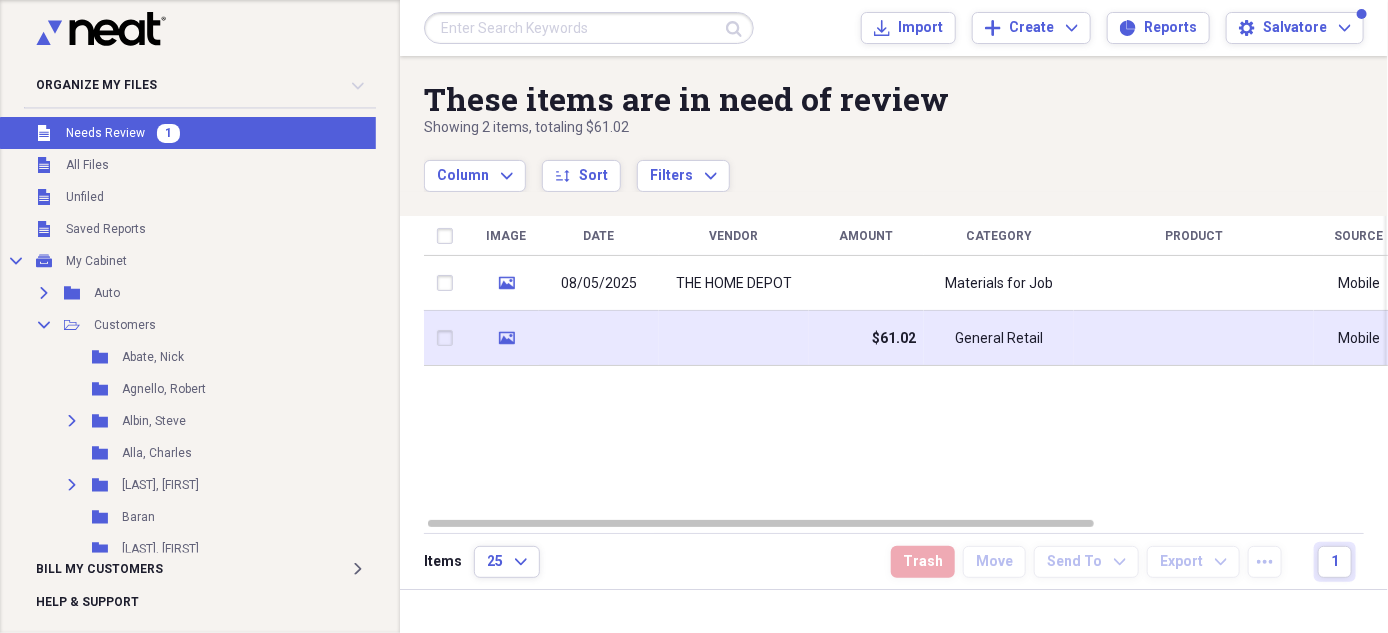 click on "General Retail" at bounding box center (999, 339) 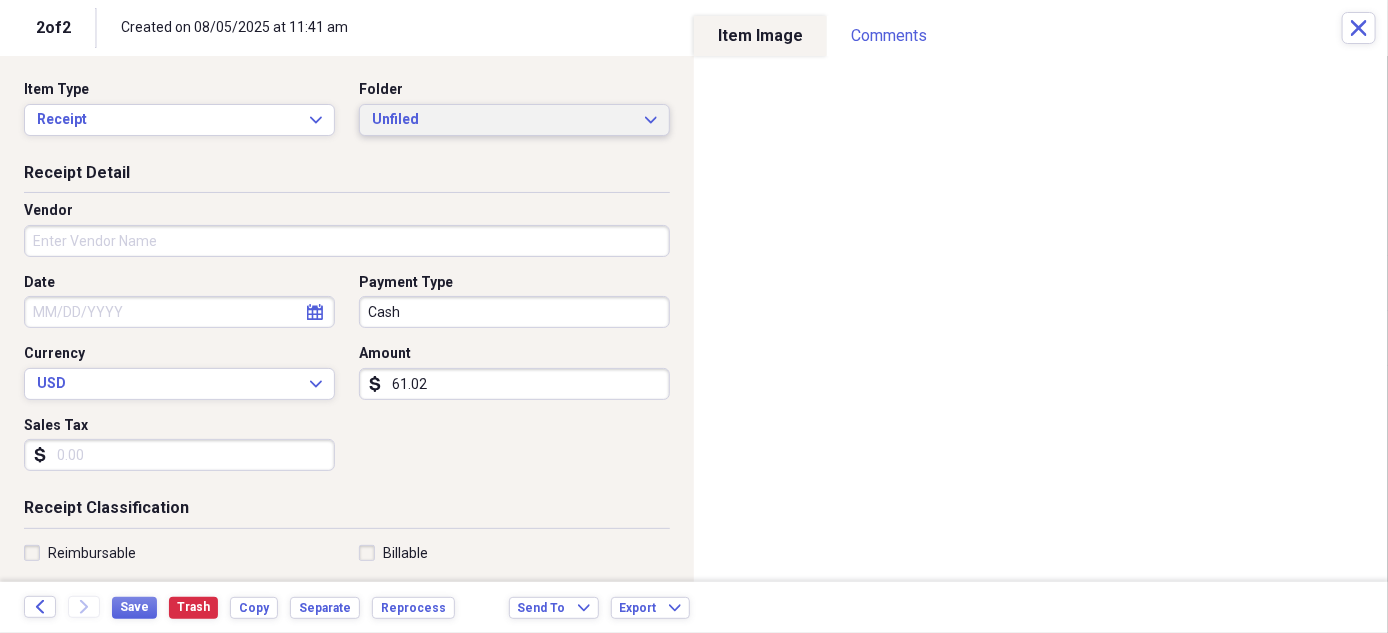 click on "Expand" 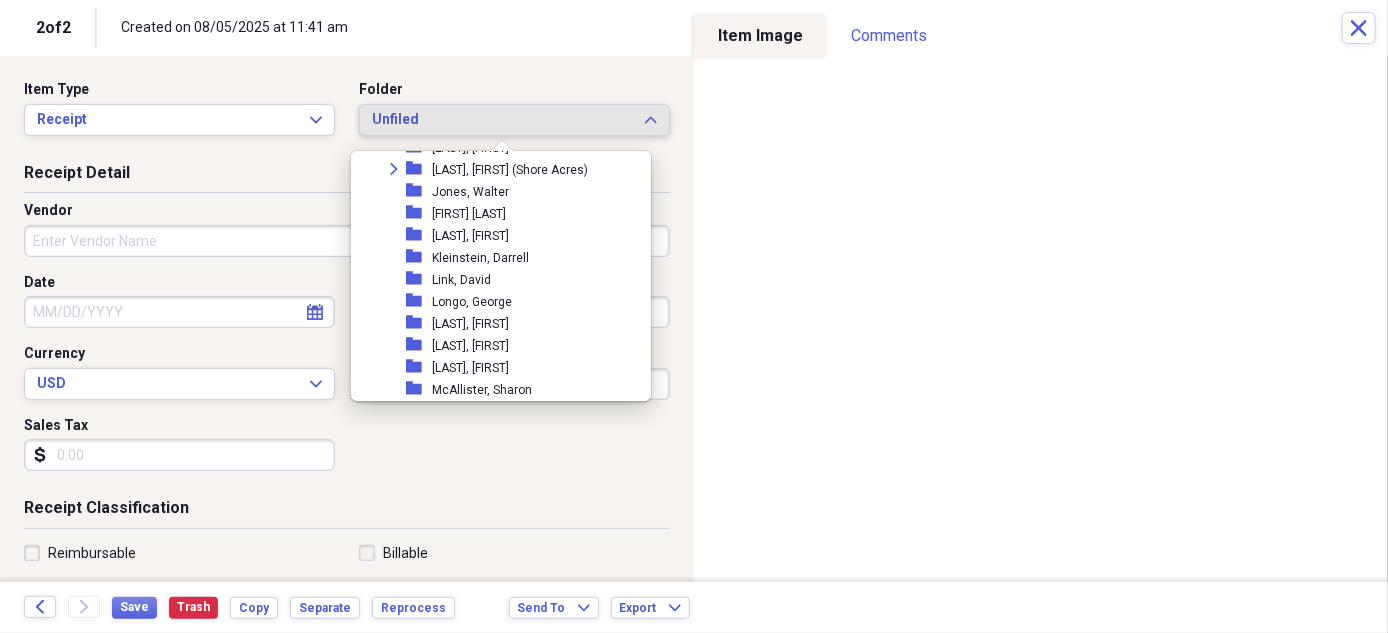 scroll, scrollTop: 1049, scrollLeft: 0, axis: vertical 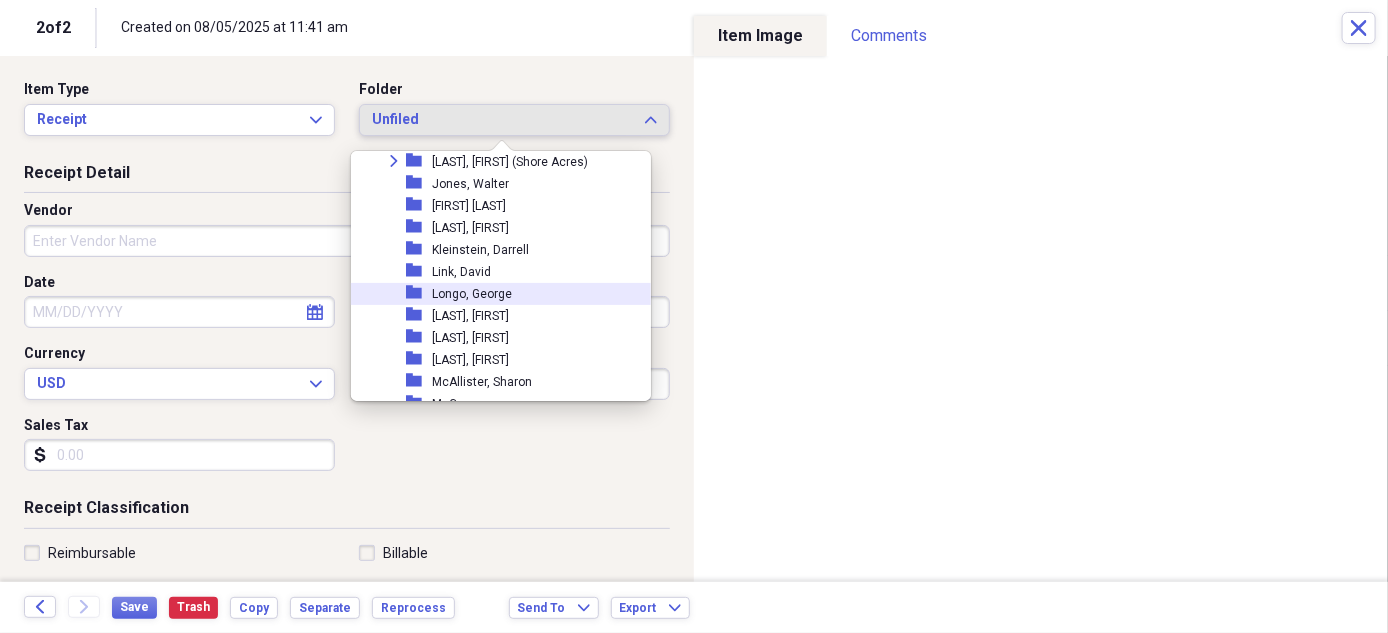 click on "folder Longo, George" at bounding box center [493, 294] 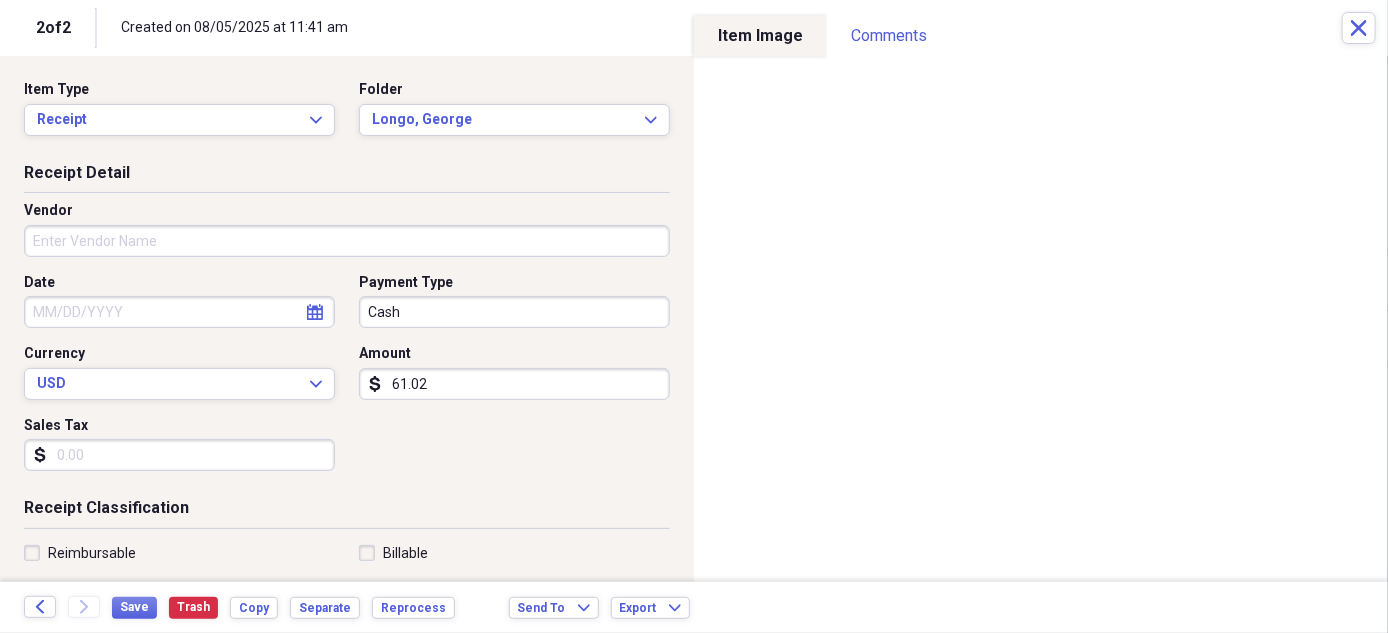 click on "Vendor" at bounding box center [347, 241] 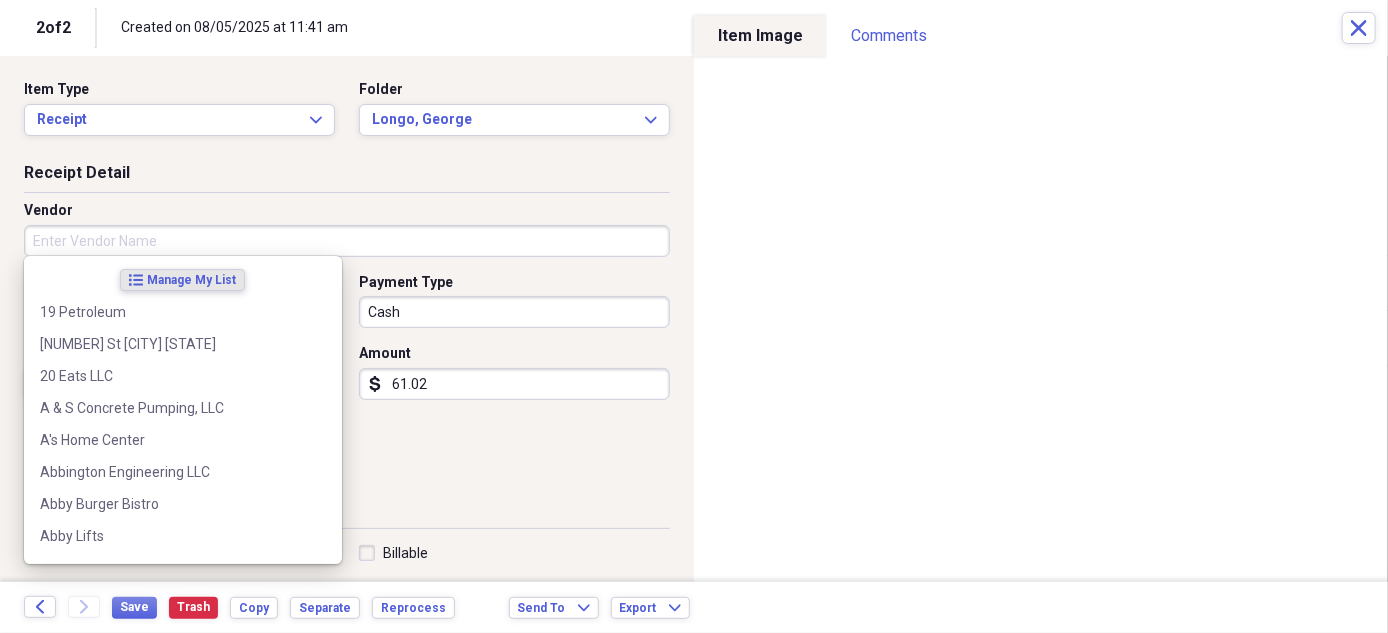 type on "W" 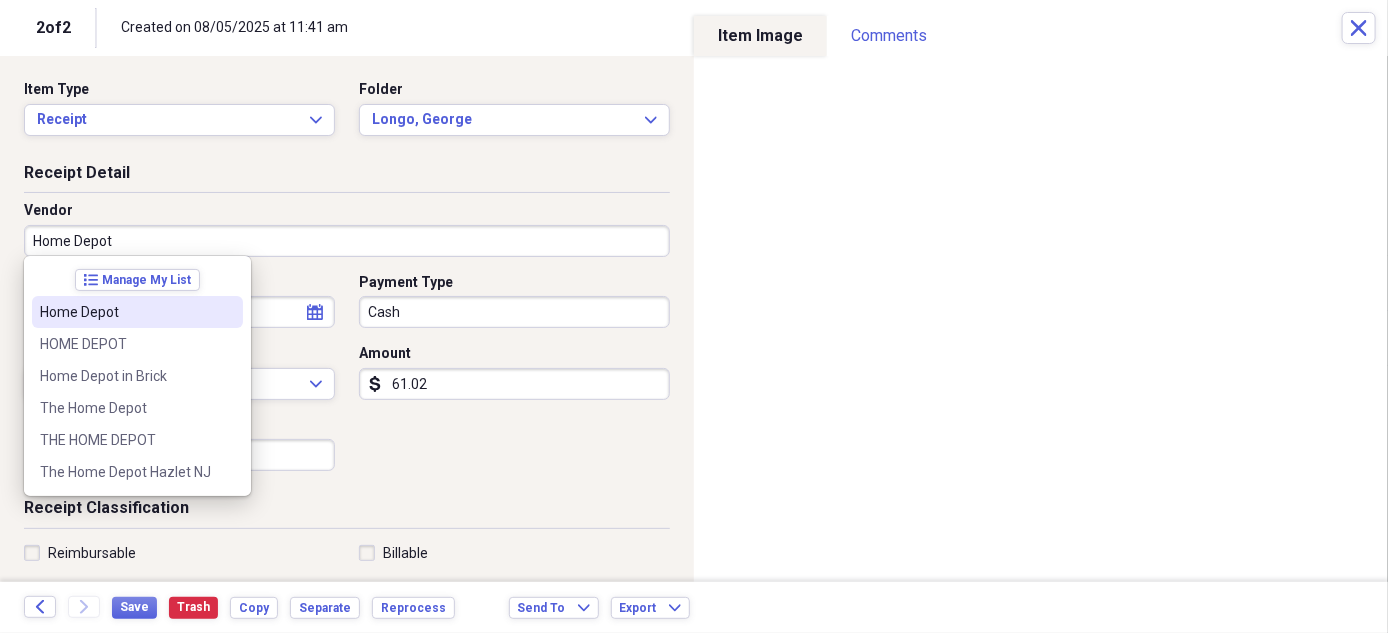 click on "Home Depot" at bounding box center (125, 312) 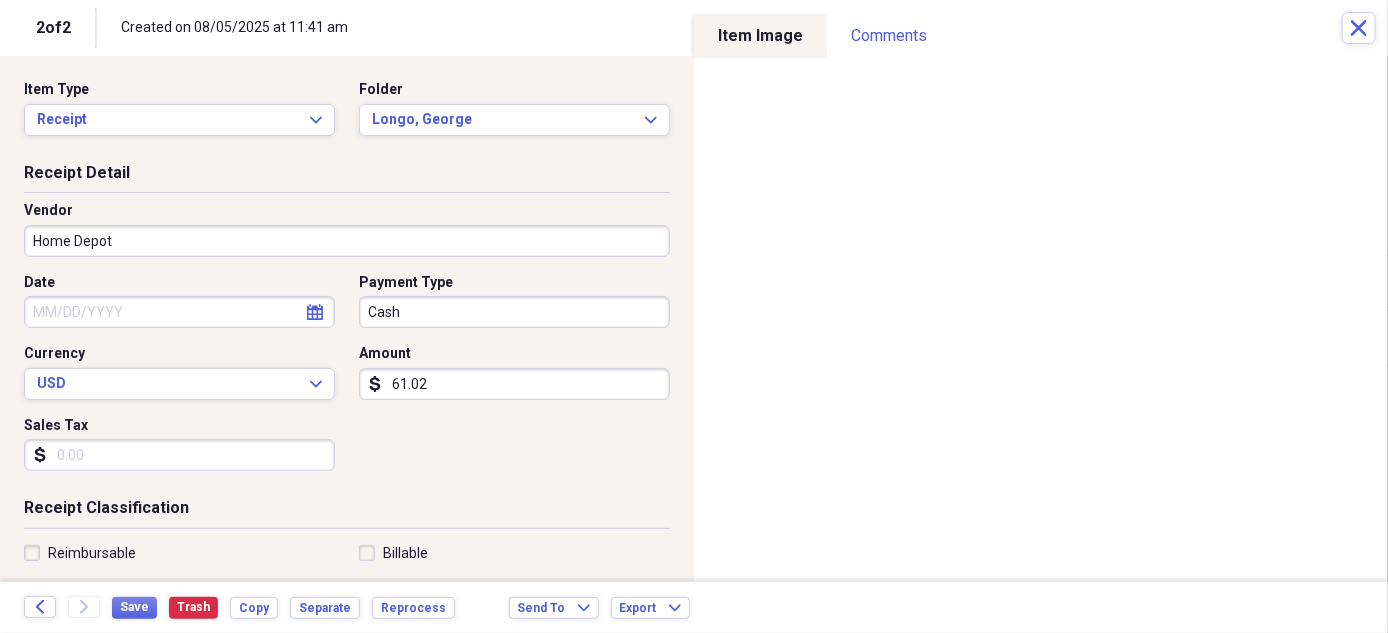 type on "Materials for Job" 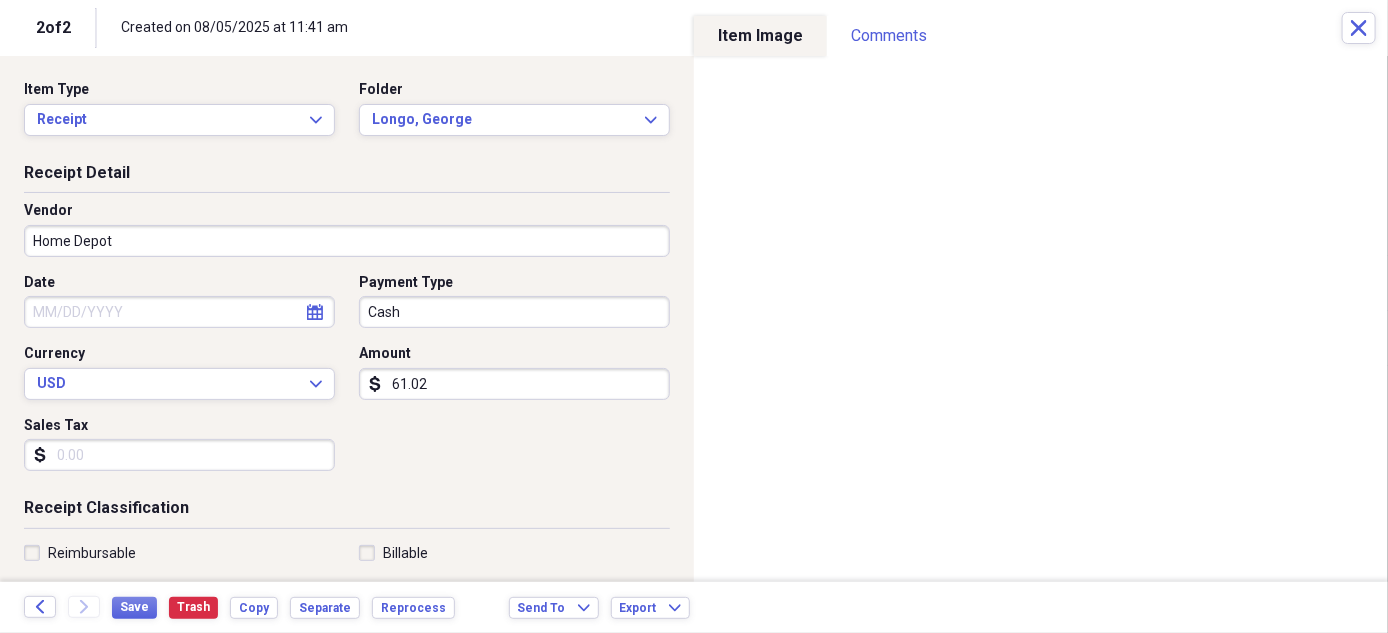 click on "Cash" at bounding box center [514, 312] 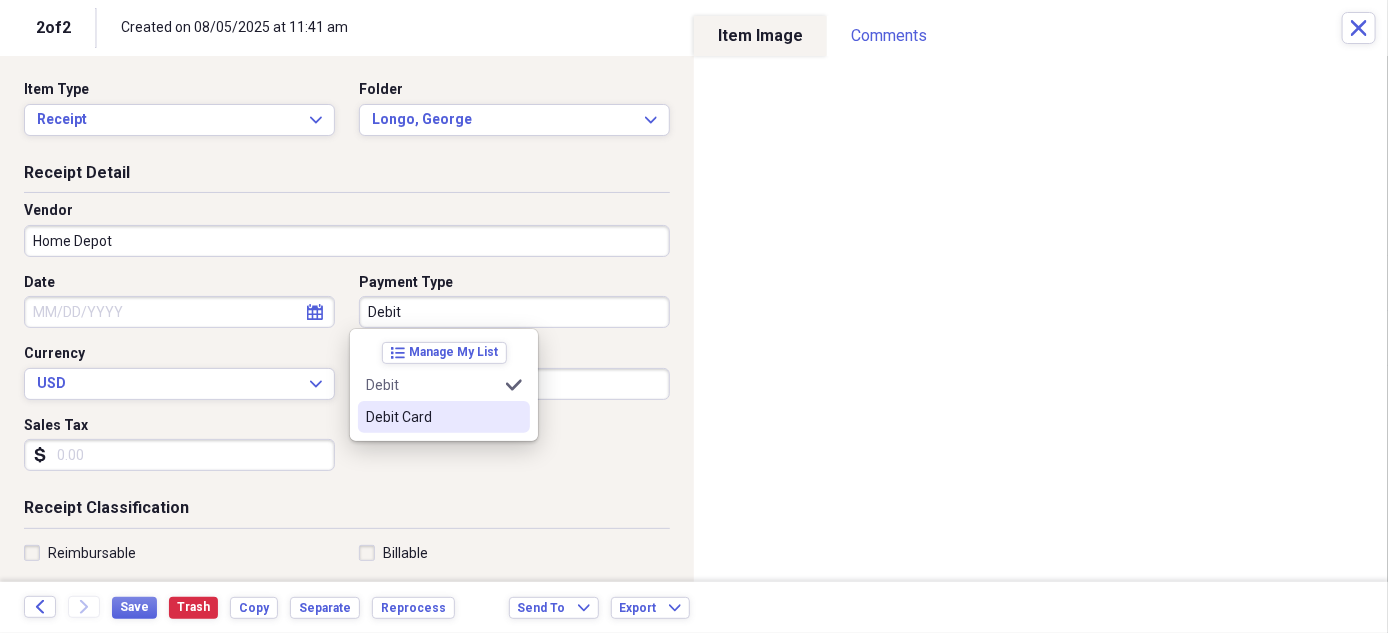 click on "Debit Card" at bounding box center (444, 417) 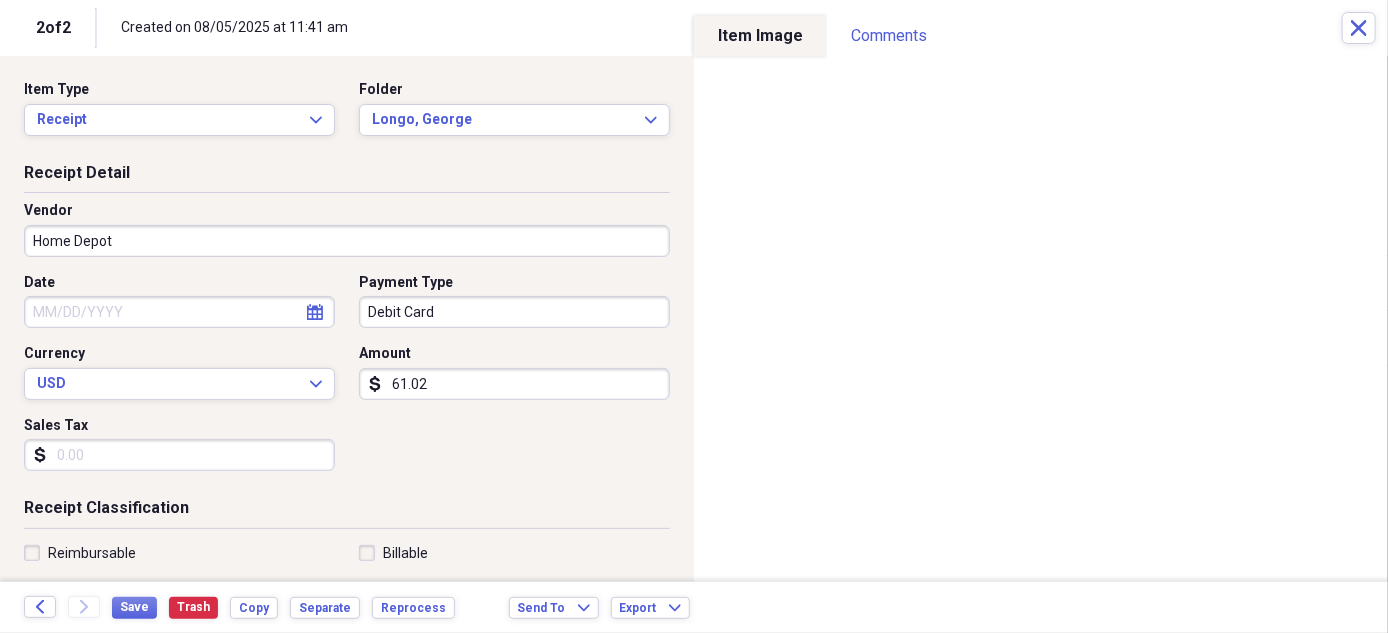 click on "61.02" at bounding box center [514, 384] 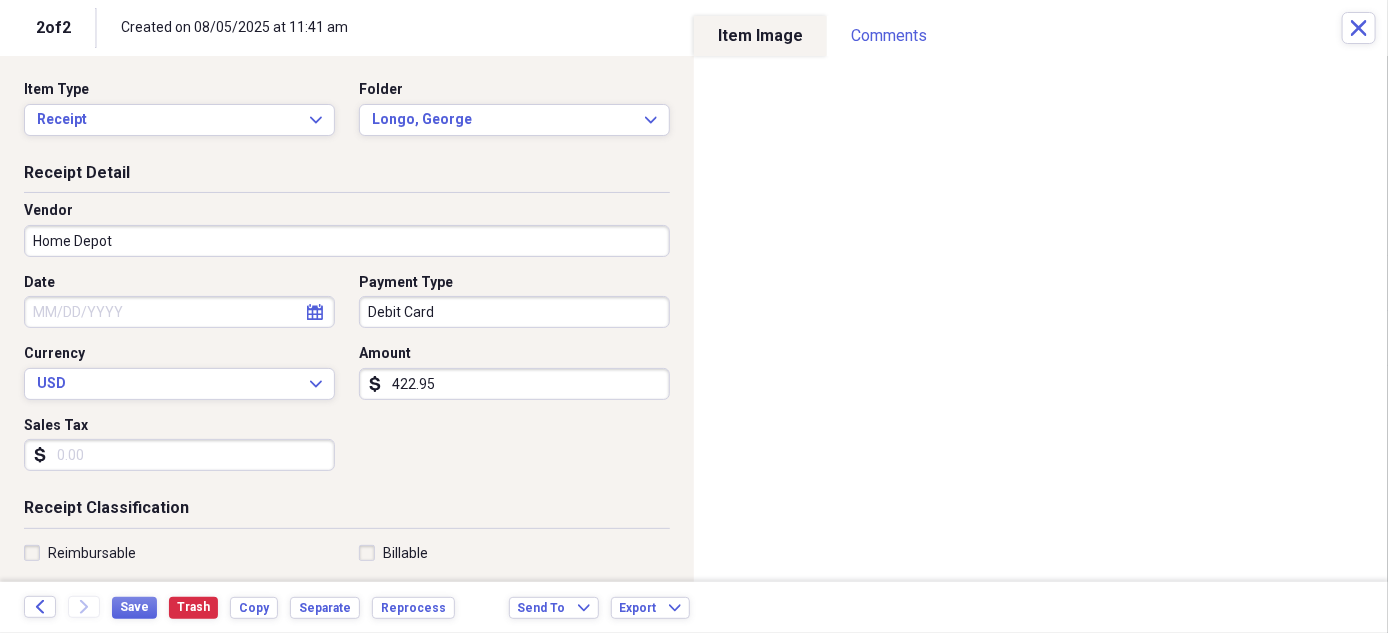 type on "422.95" 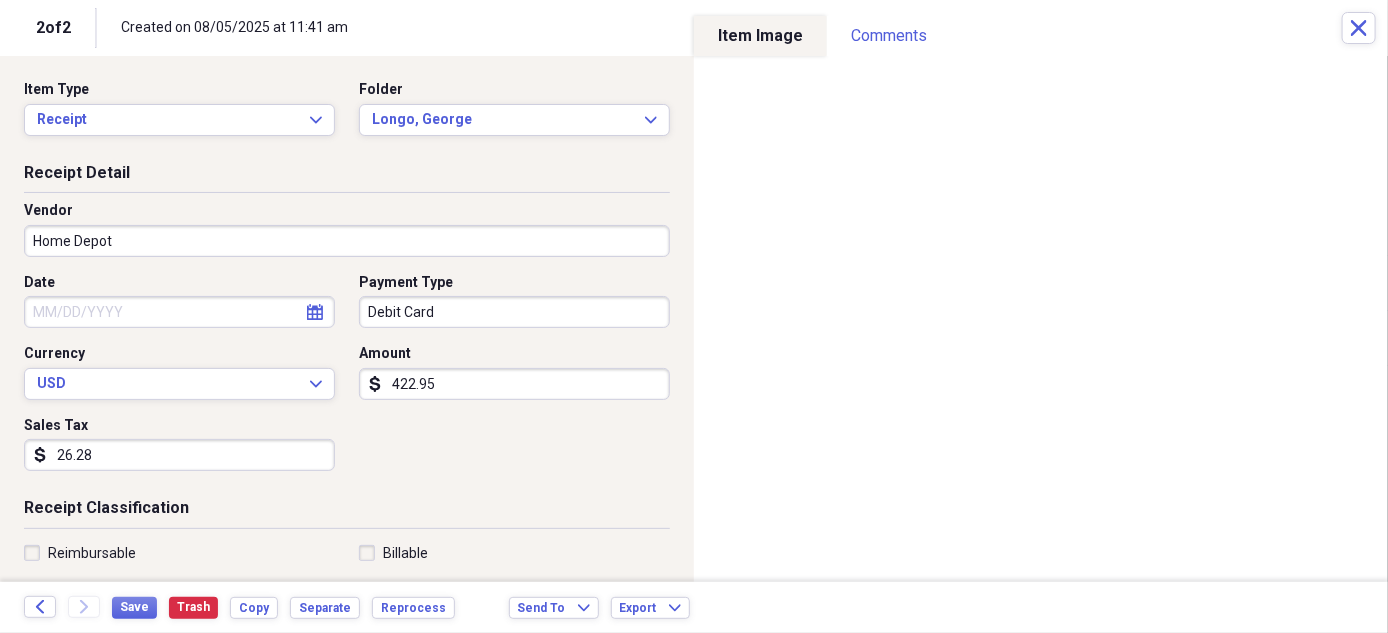 type on "26.28" 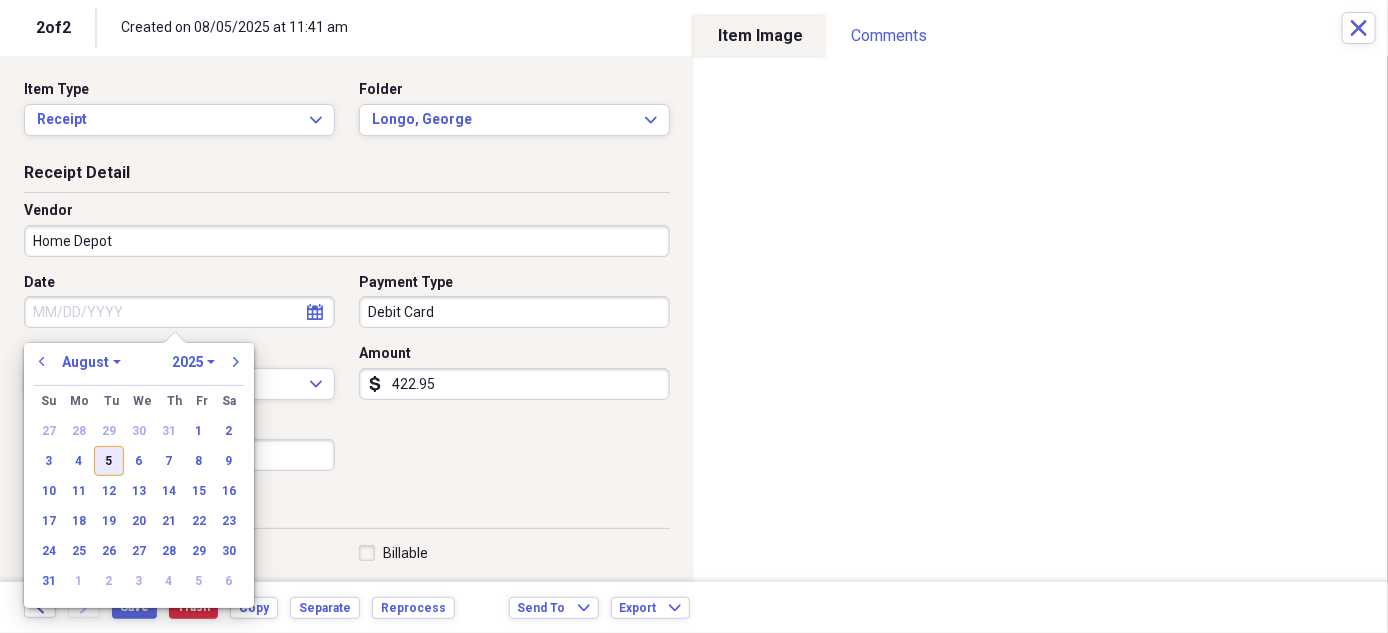 click on "5" at bounding box center [109, 461] 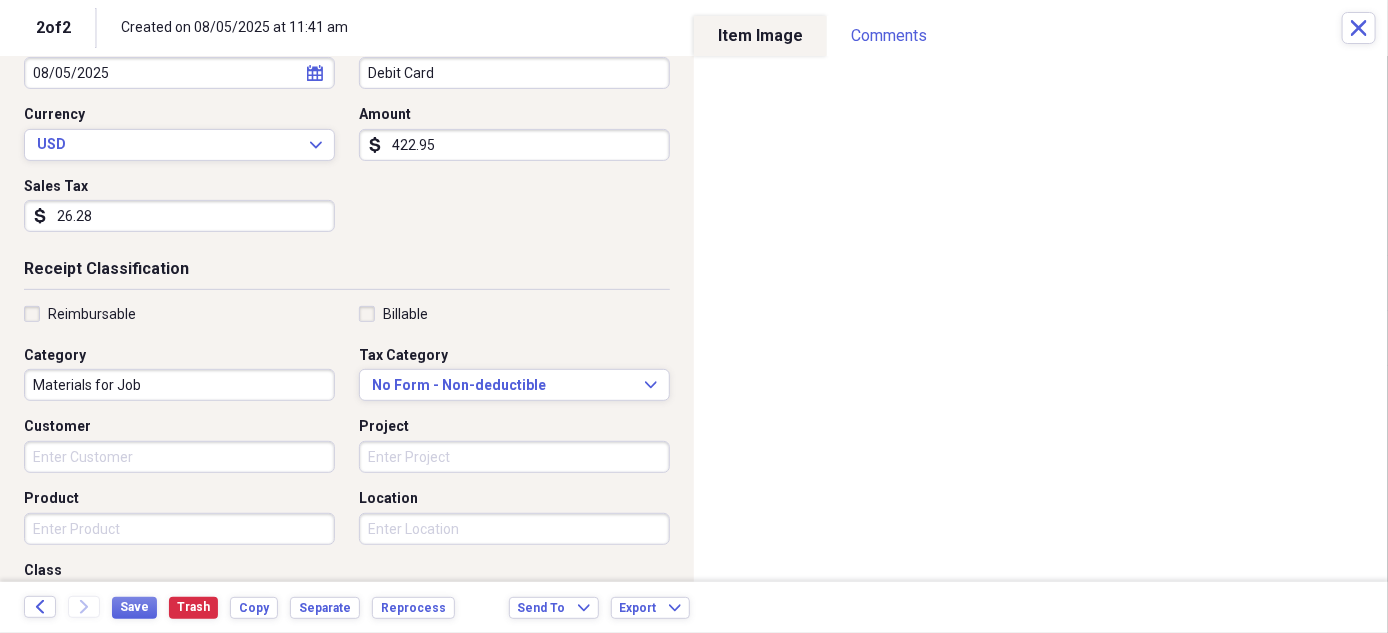 scroll, scrollTop: 249, scrollLeft: 0, axis: vertical 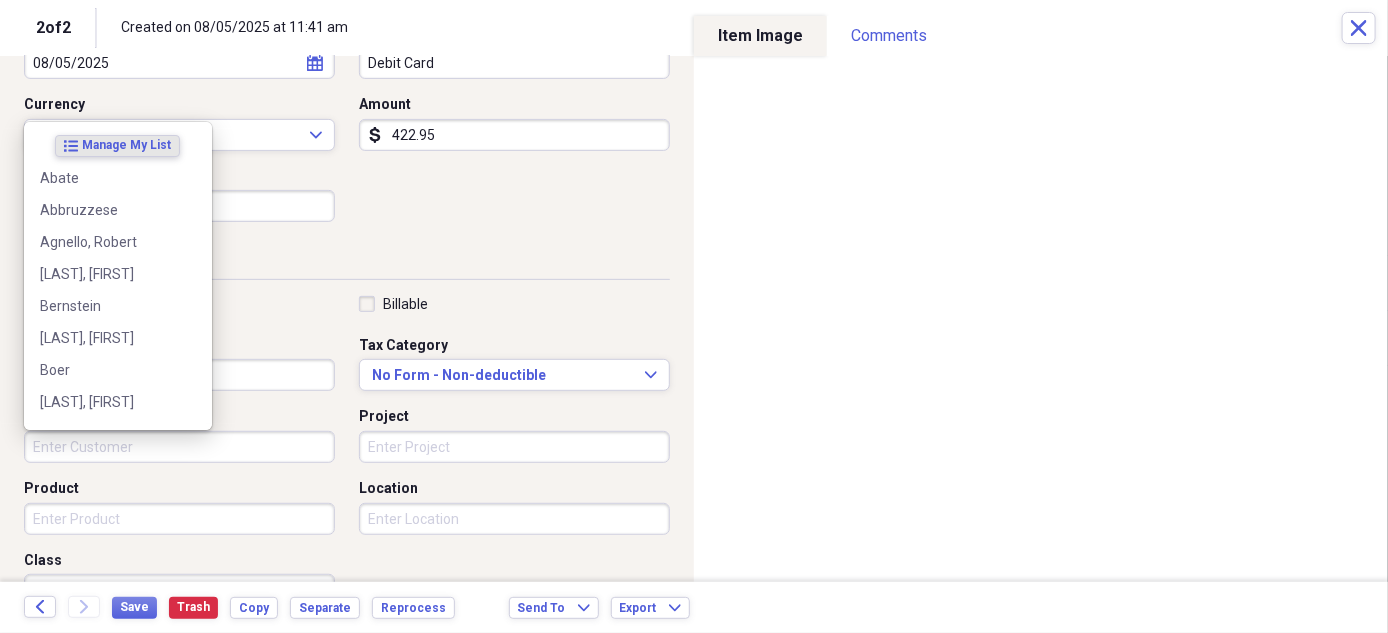 click on "Customer" at bounding box center [179, 447] 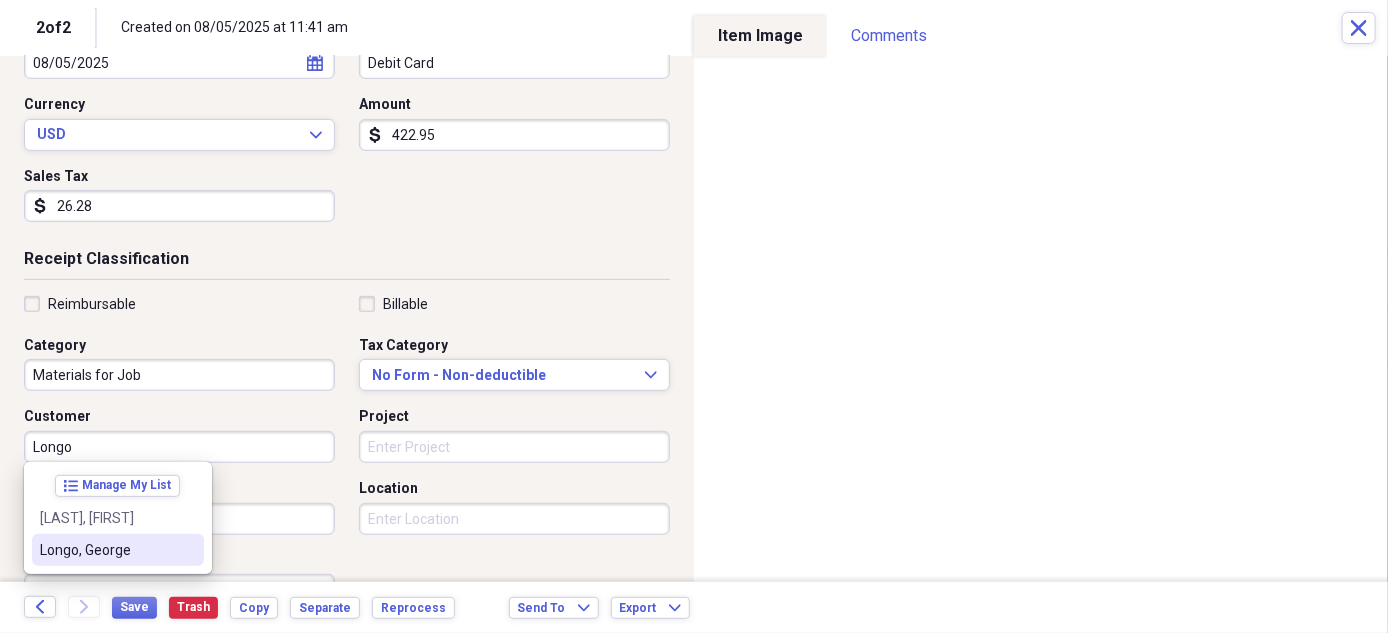 click on "Longo, George" at bounding box center (106, 550) 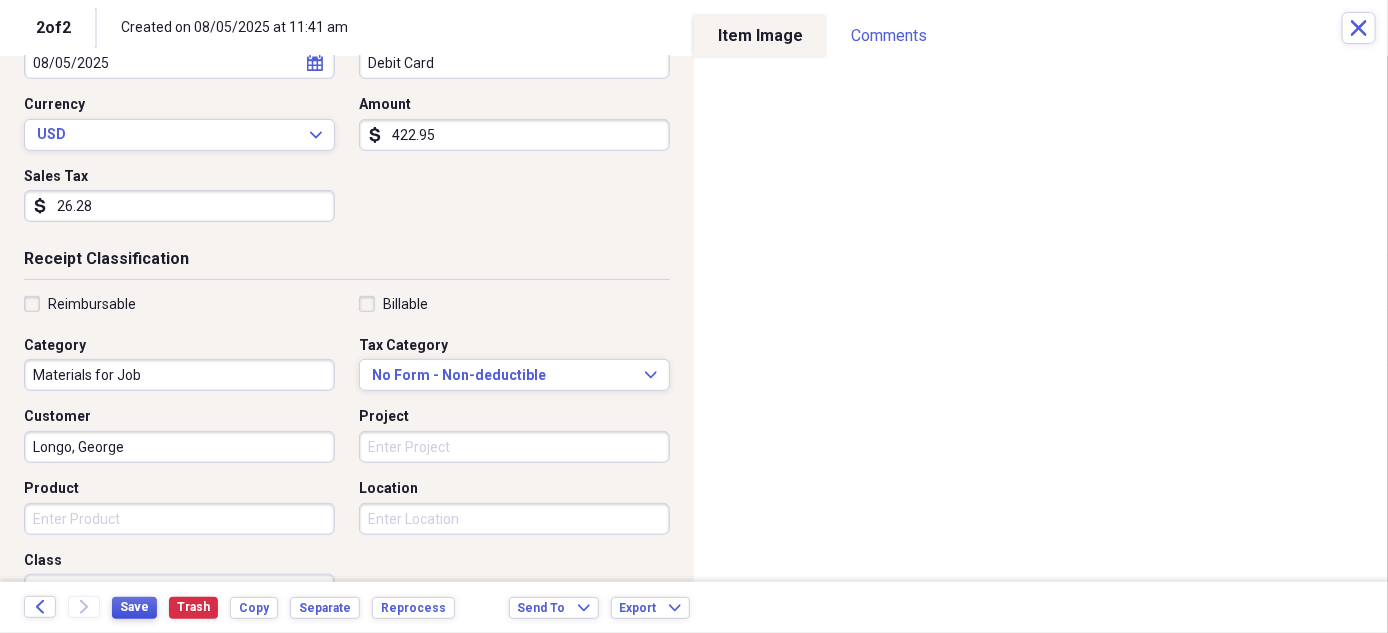 click on "Save" at bounding box center [134, 607] 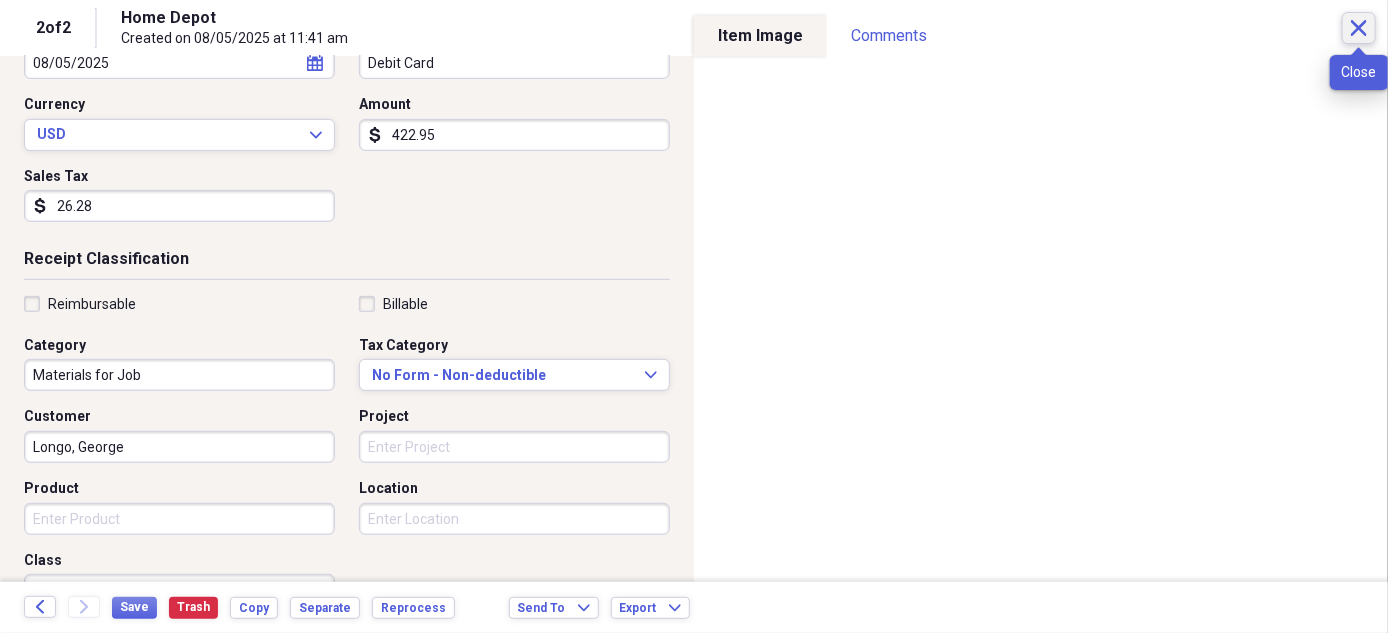click 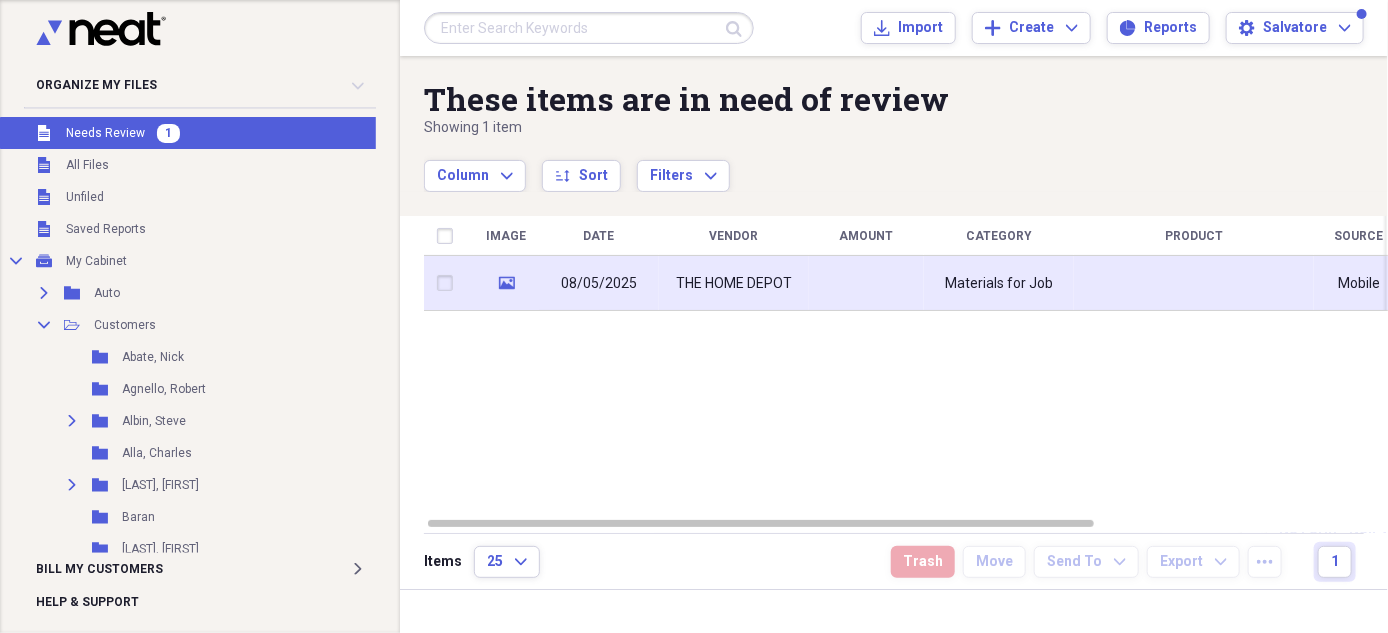 click on "THE HOME DEPOT" at bounding box center [734, 283] 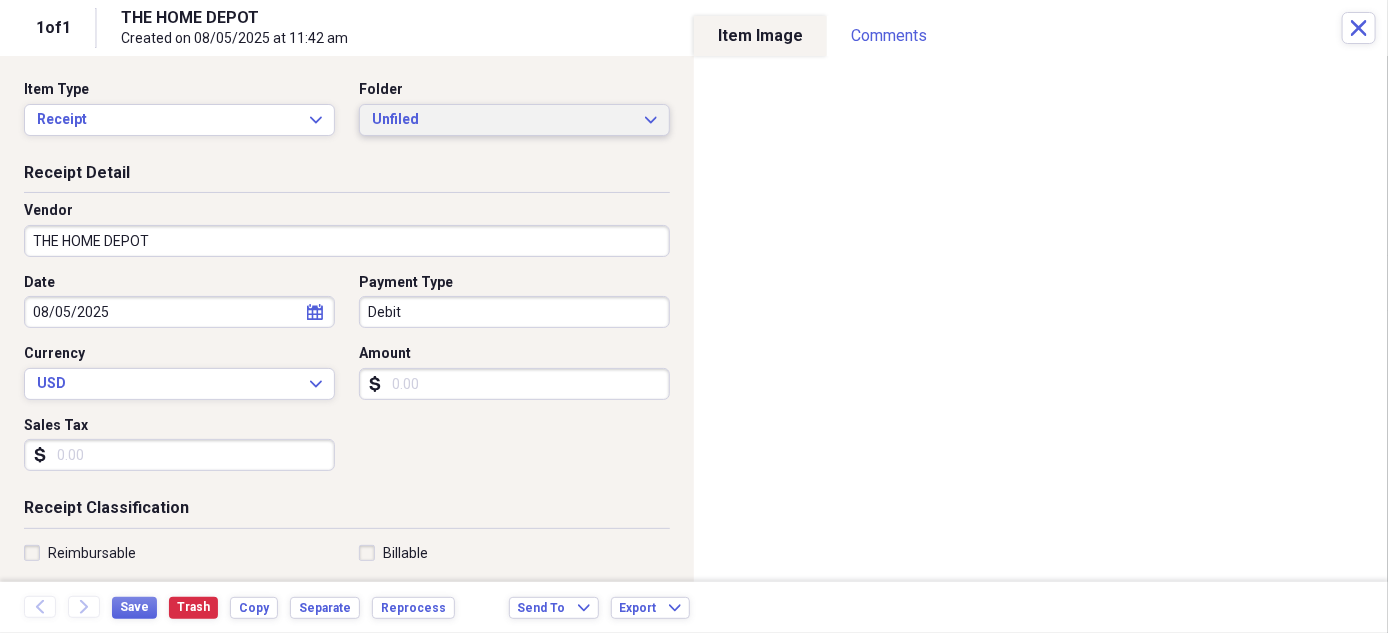 click on "Unfiled Expand" at bounding box center [514, 120] 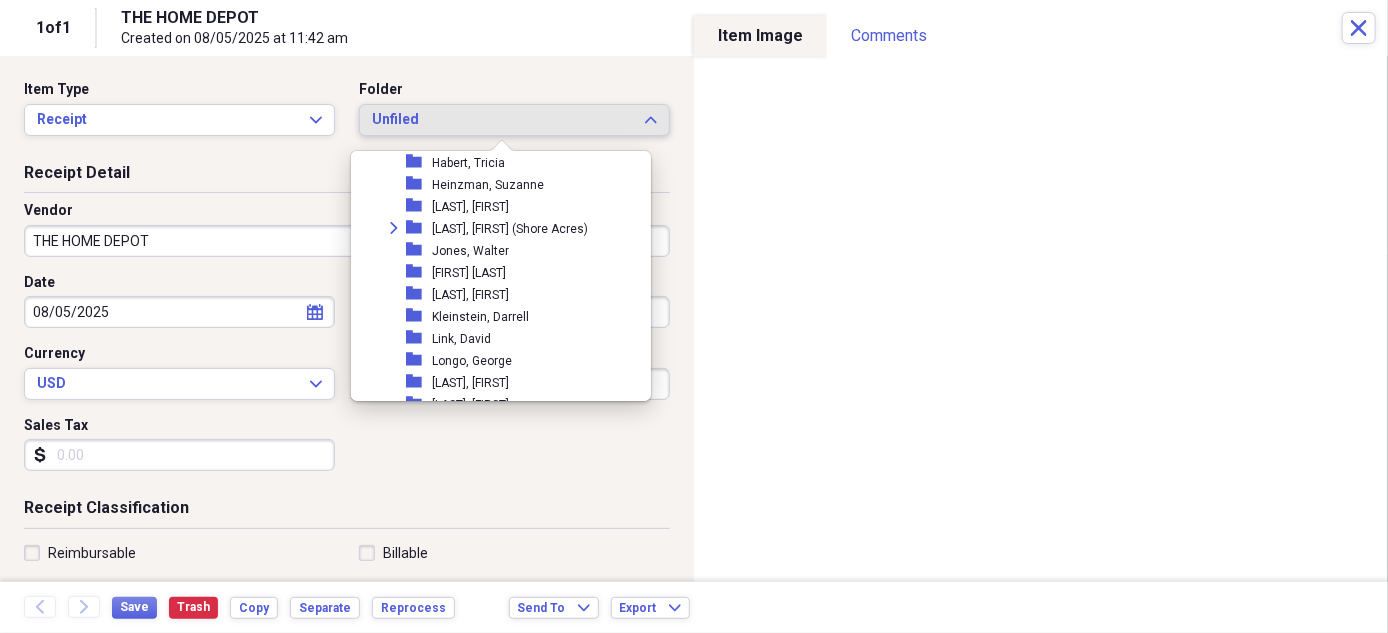 scroll, scrollTop: 1032, scrollLeft: 0, axis: vertical 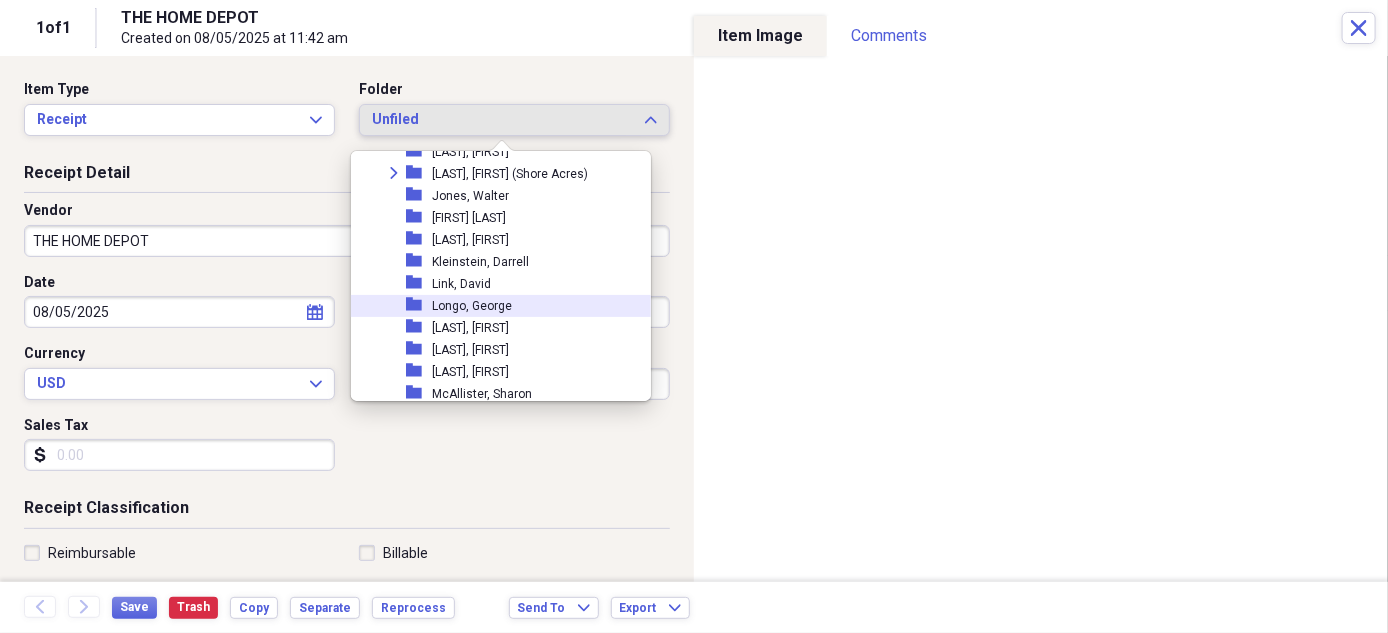 click on "folder Longo, George" at bounding box center [493, 306] 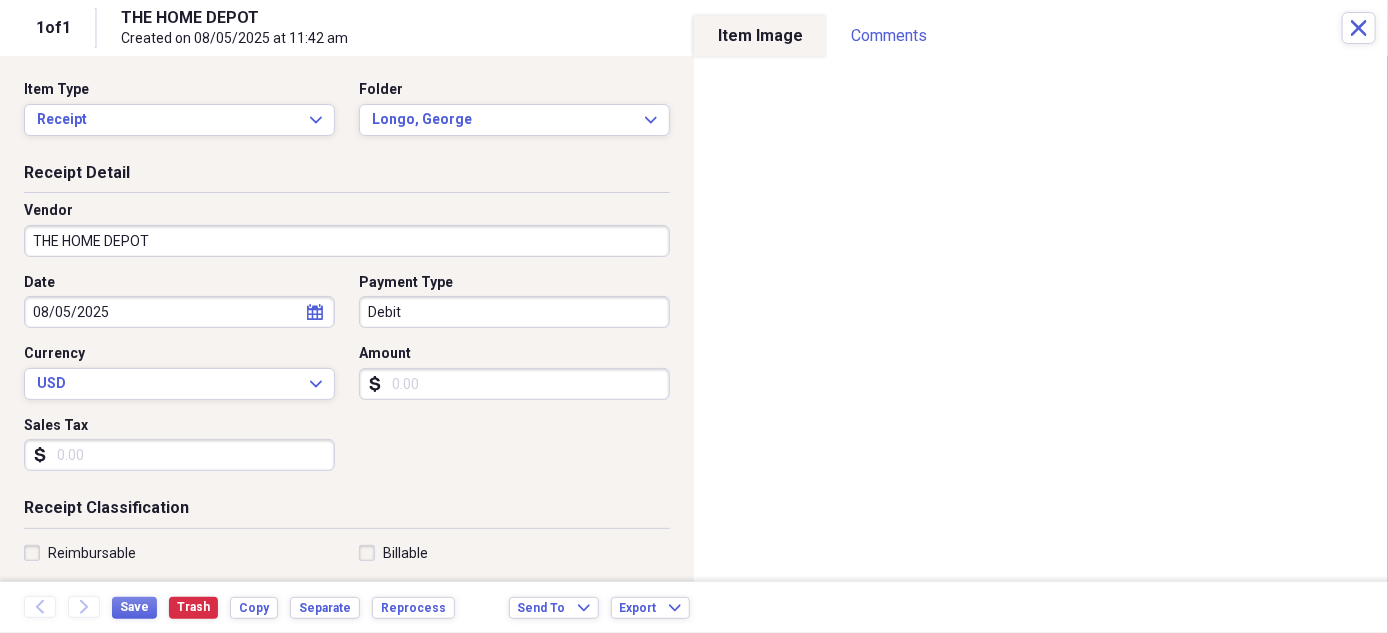 click on "Amount" at bounding box center (514, 384) 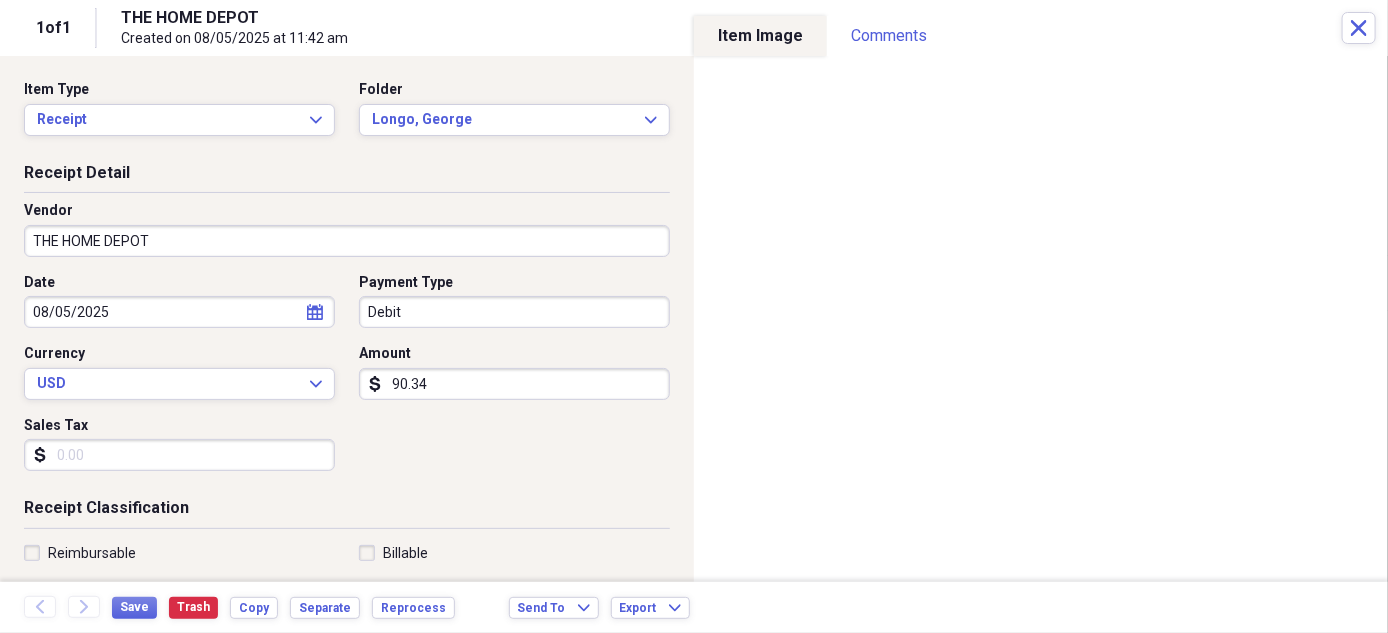 type on "90.34" 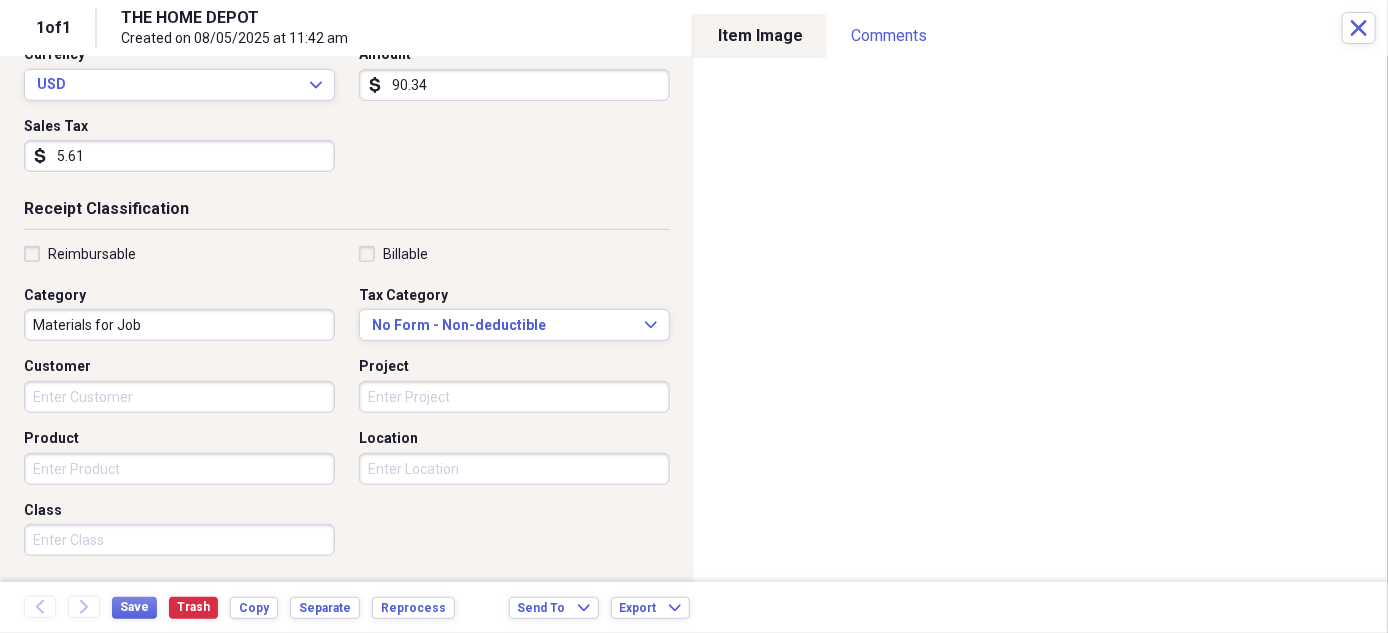 scroll, scrollTop: 313, scrollLeft: 0, axis: vertical 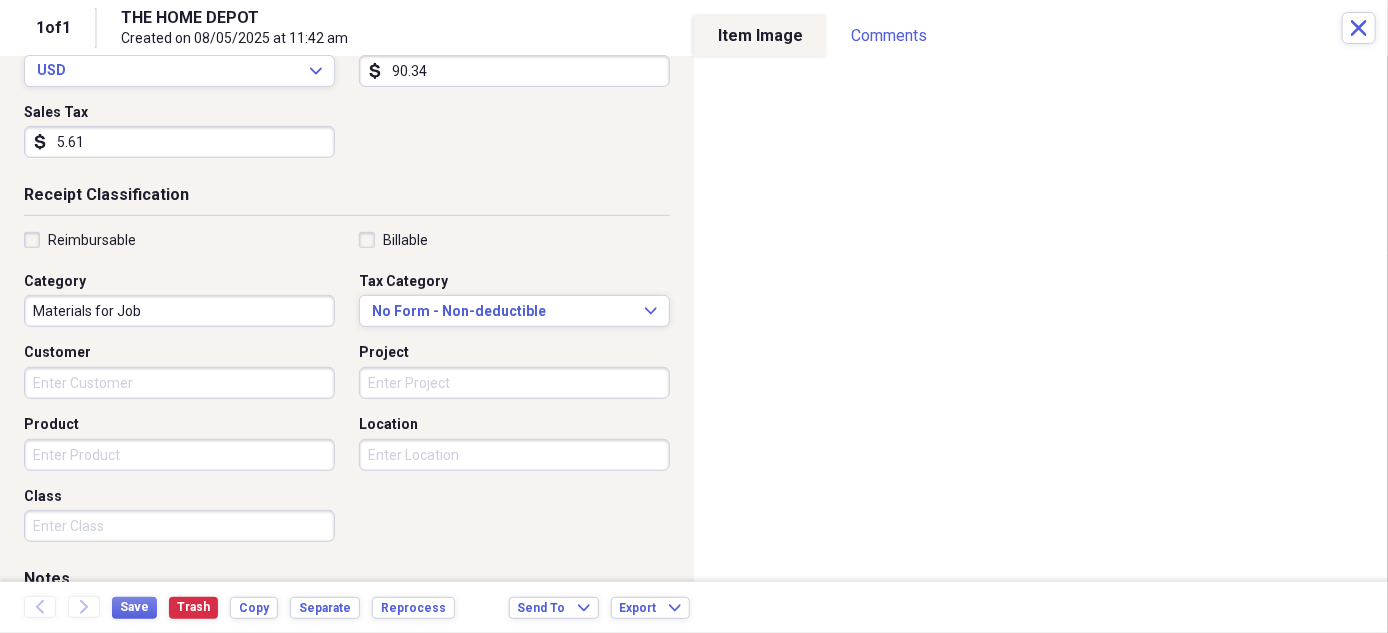 type on "5.61" 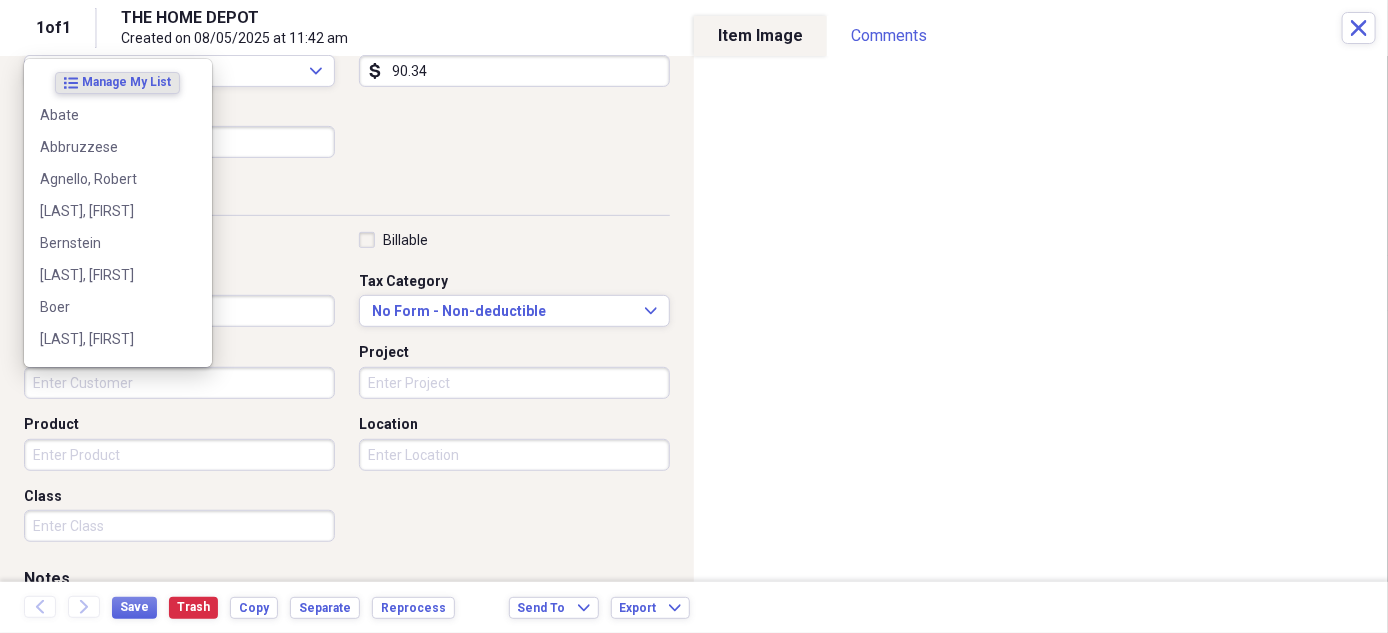 click on "Customer" at bounding box center [179, 383] 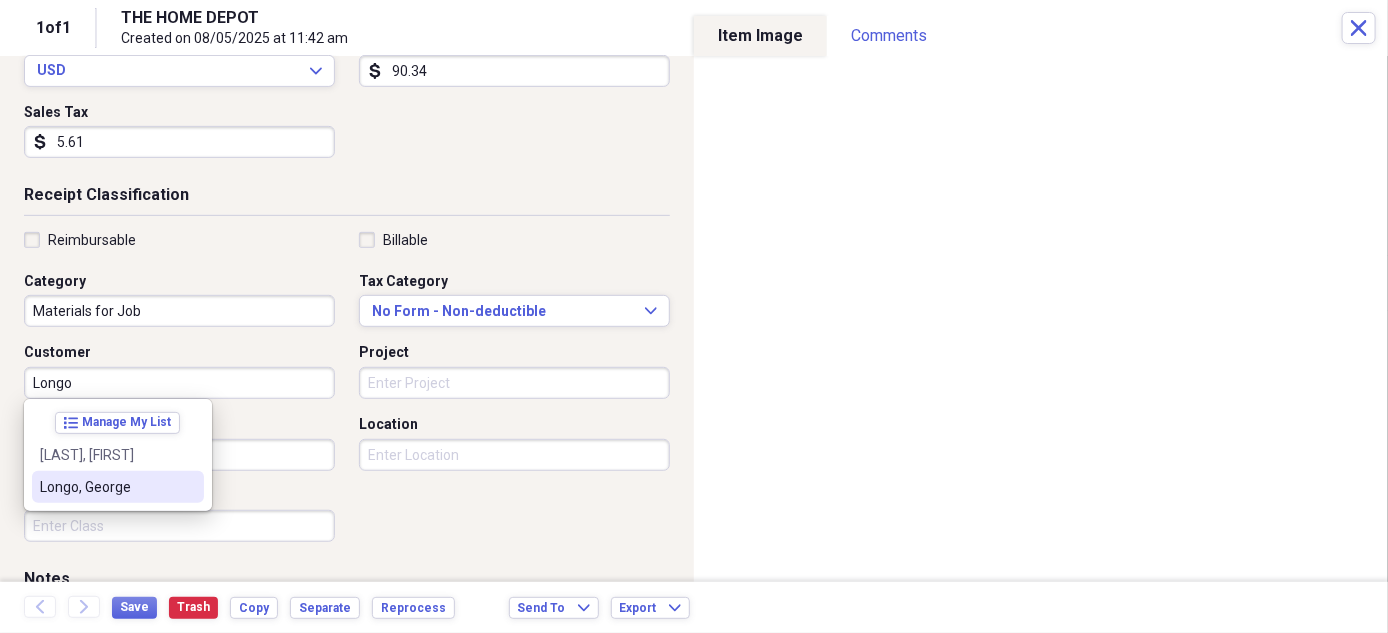click on "Longo, George" at bounding box center (118, 487) 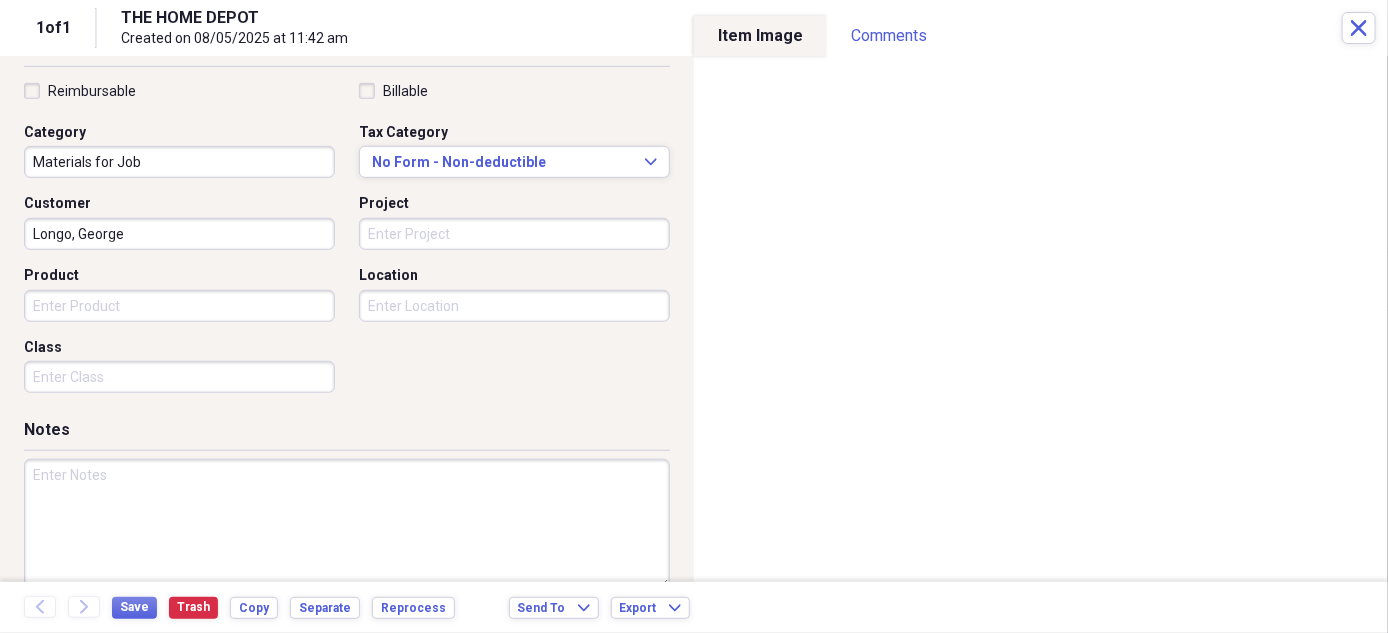 scroll, scrollTop: 493, scrollLeft: 0, axis: vertical 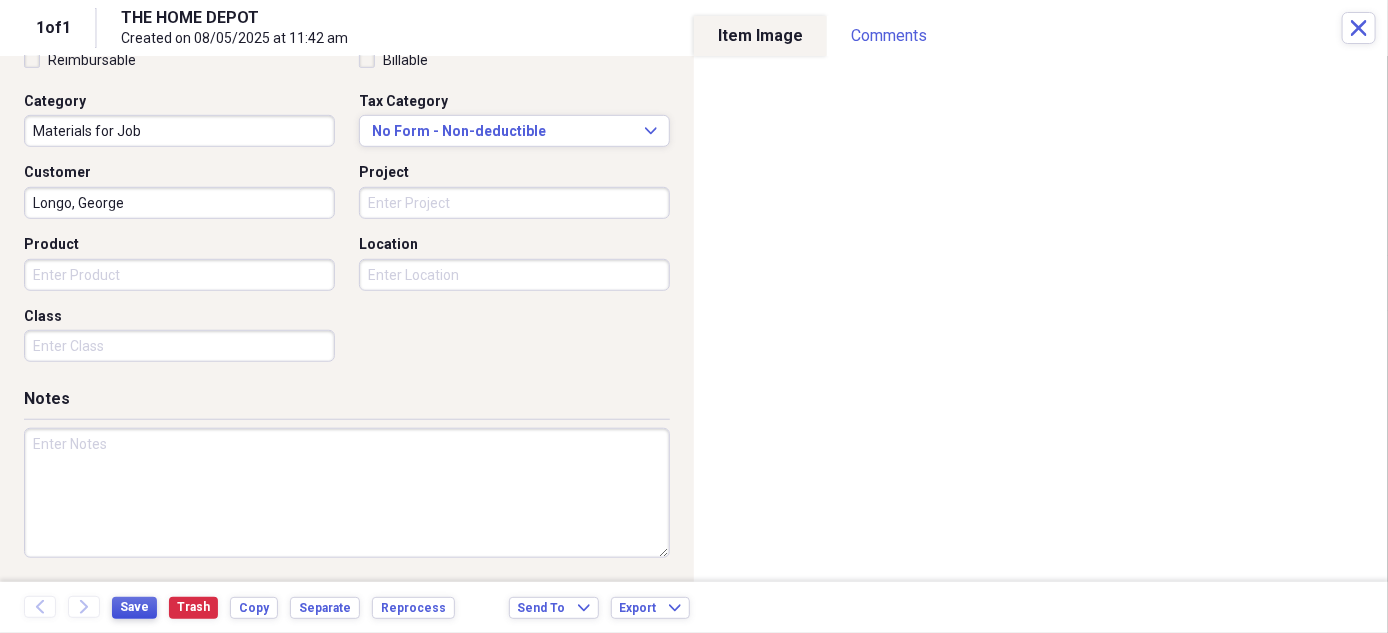 click on "Save" at bounding box center (134, 607) 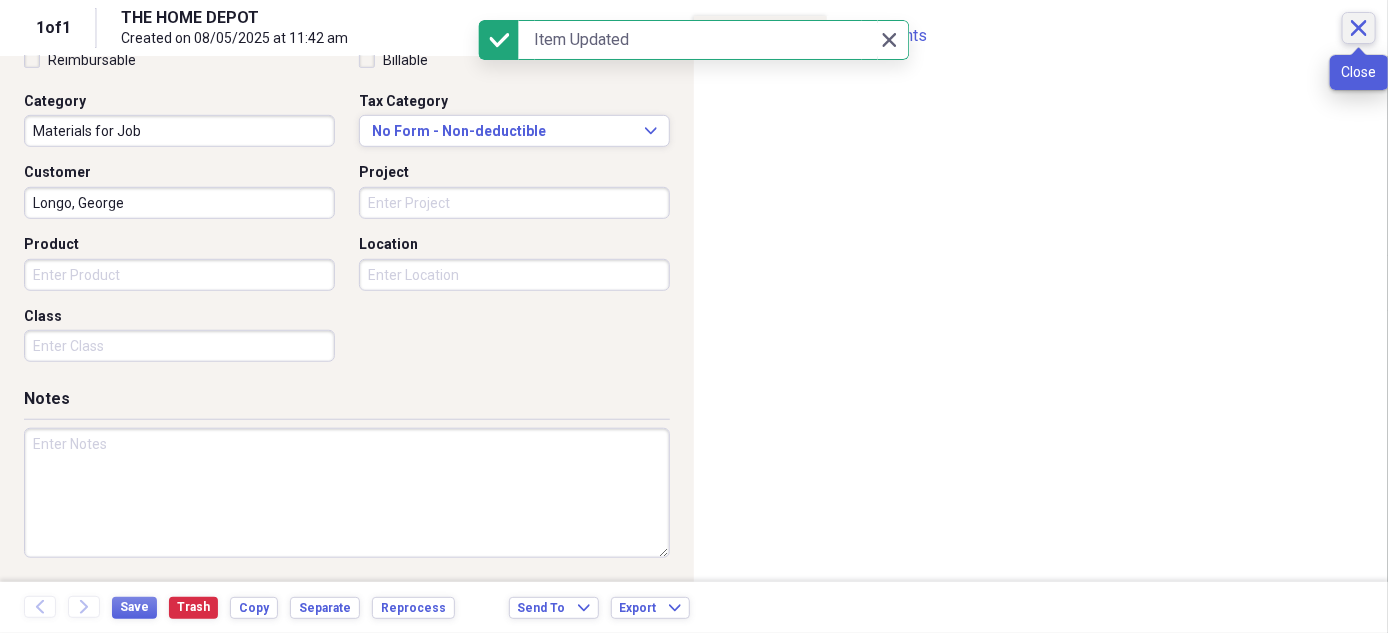 click 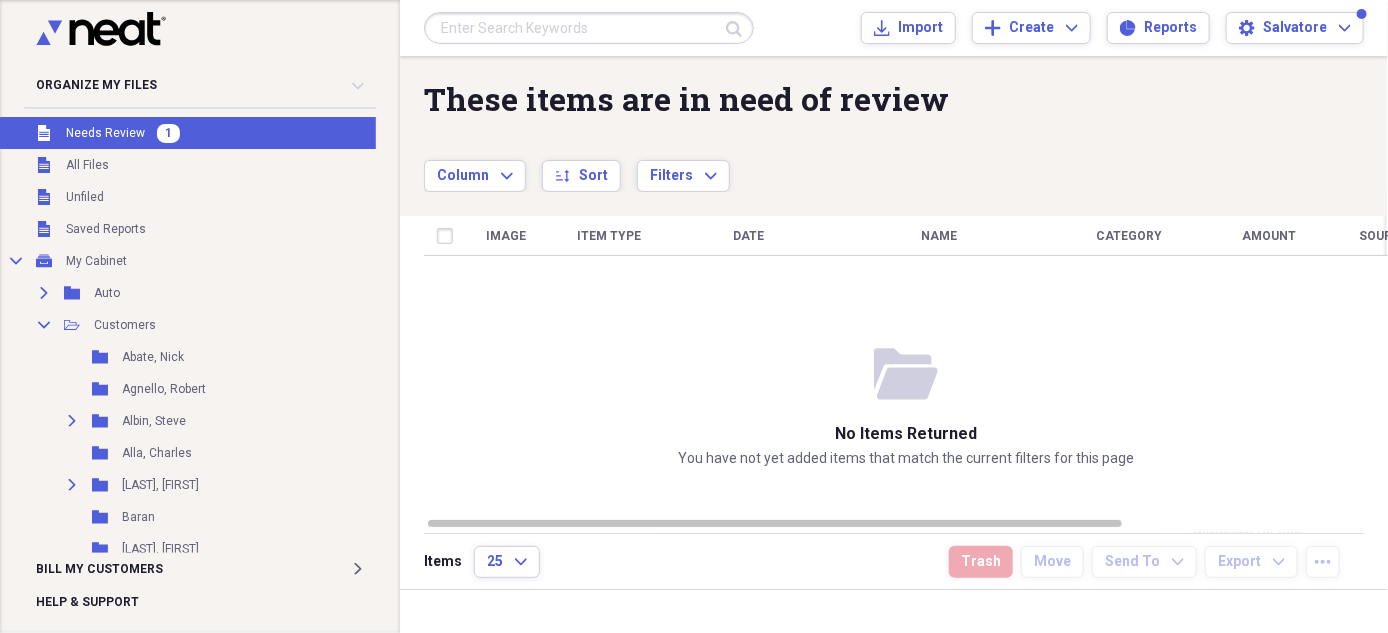 click on "Unfiled Needs Review 1" at bounding box center [198, 133] 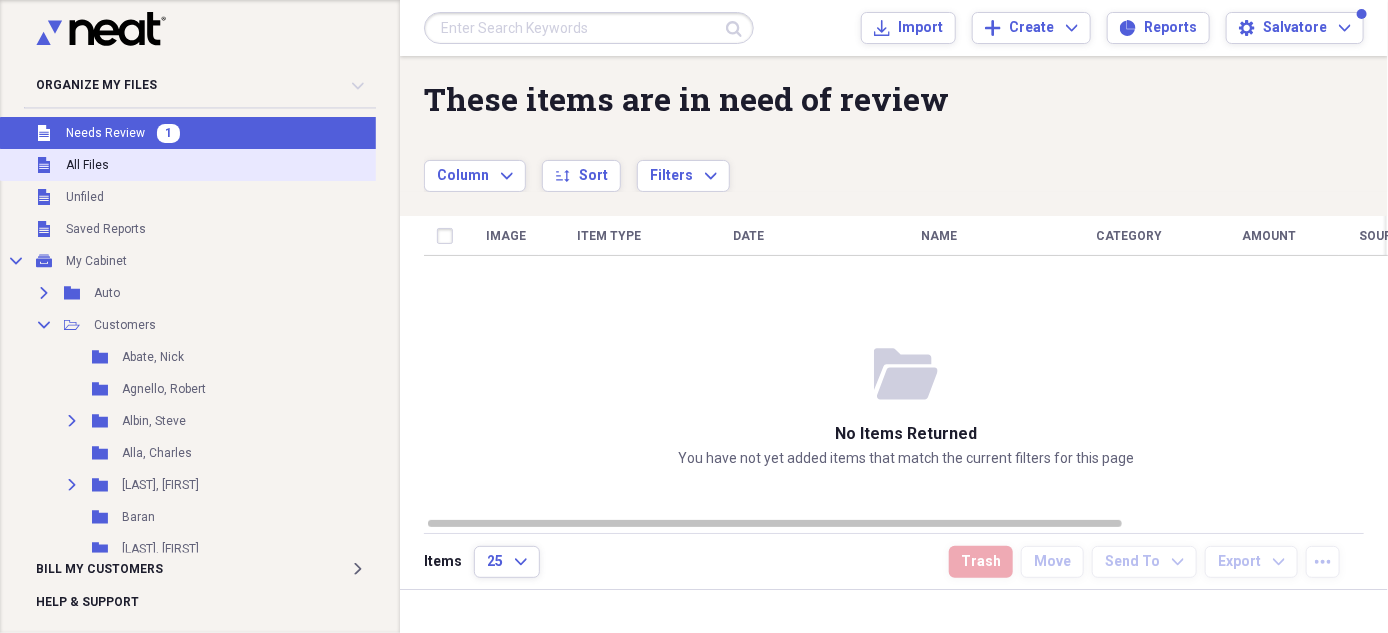 click on "All Files" at bounding box center (87, 165) 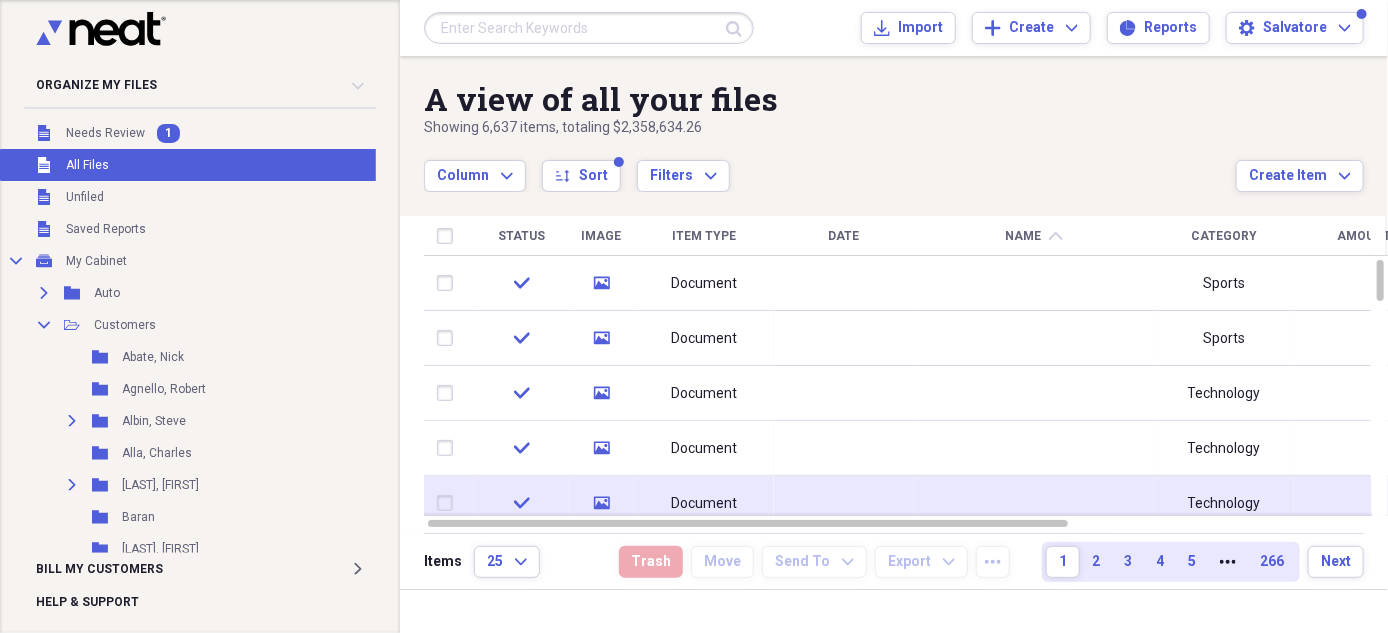 click on "Document" at bounding box center (704, 503) 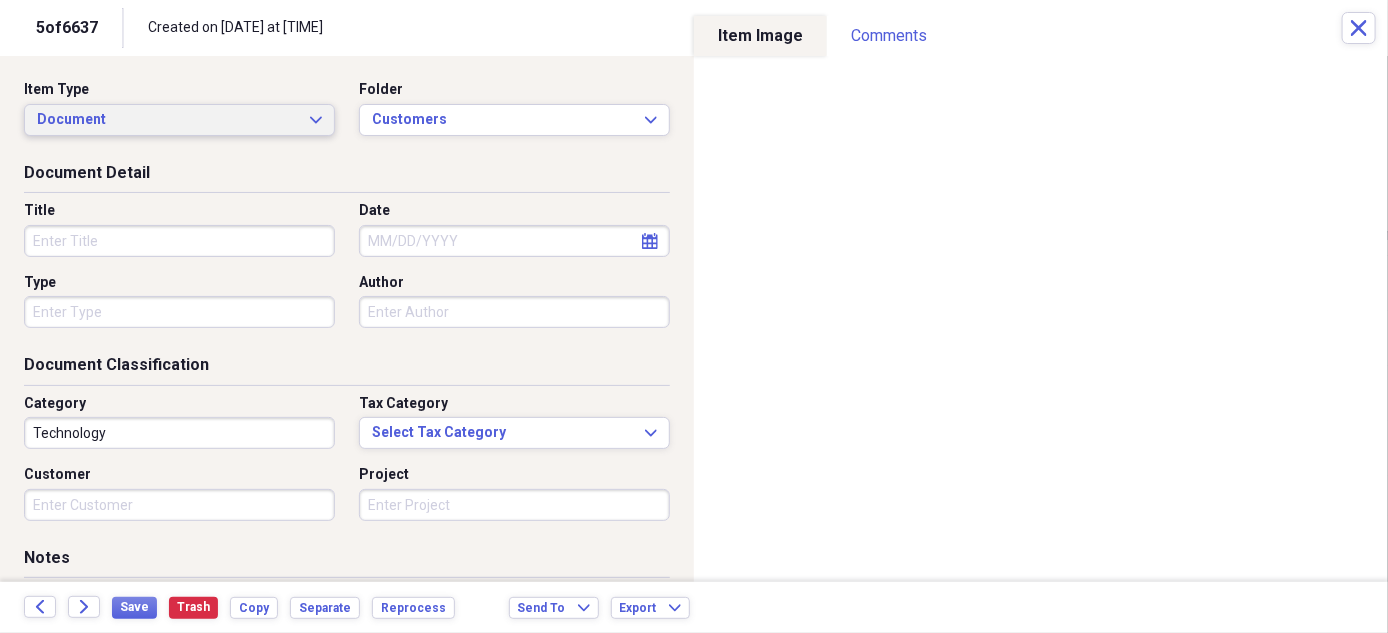 click on "Expand" 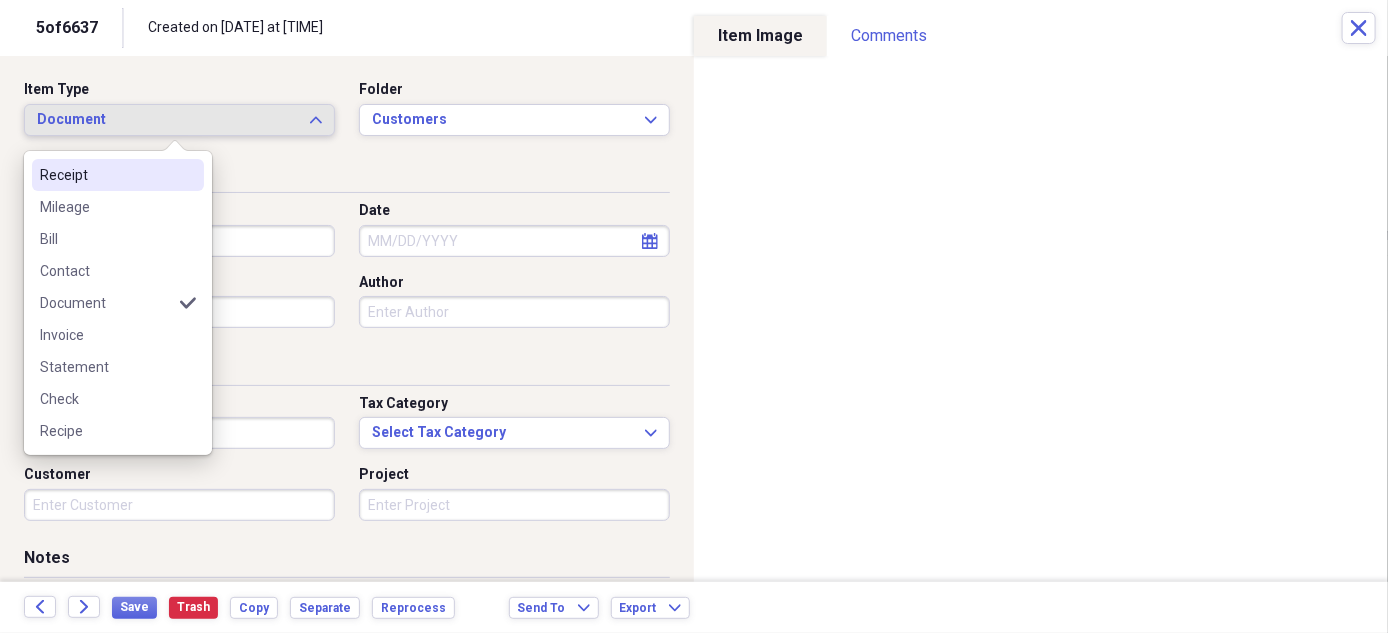 click on "Receipt" at bounding box center (106, 175) 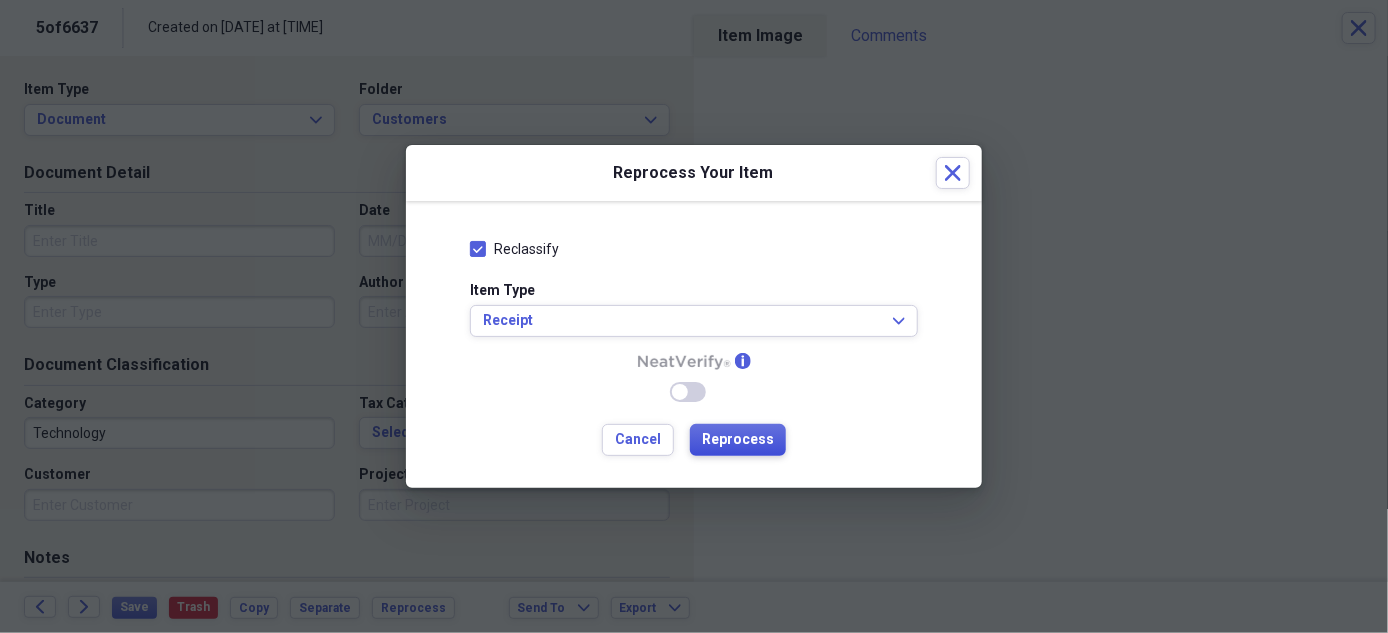 click on "Reprocess" at bounding box center [738, 440] 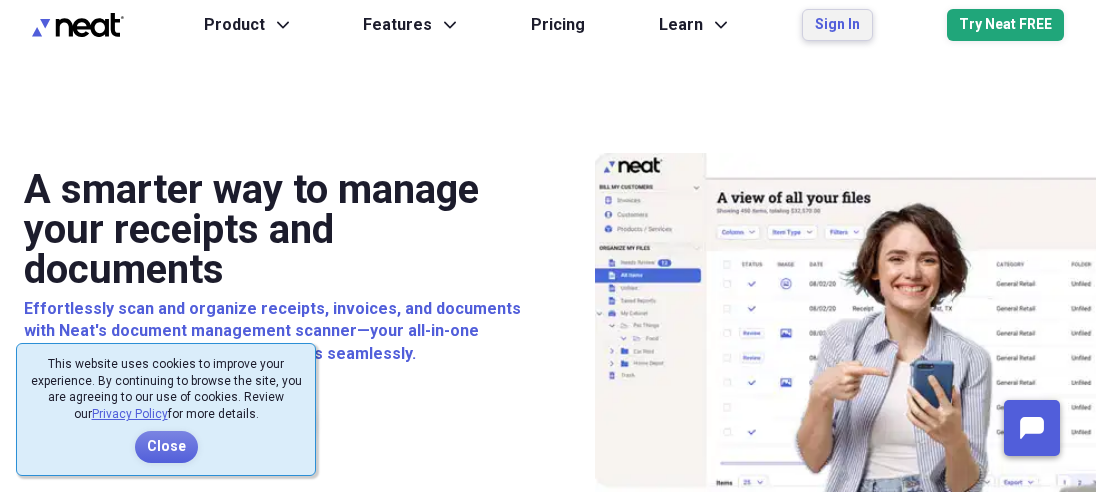 scroll, scrollTop: 0, scrollLeft: 0, axis: both 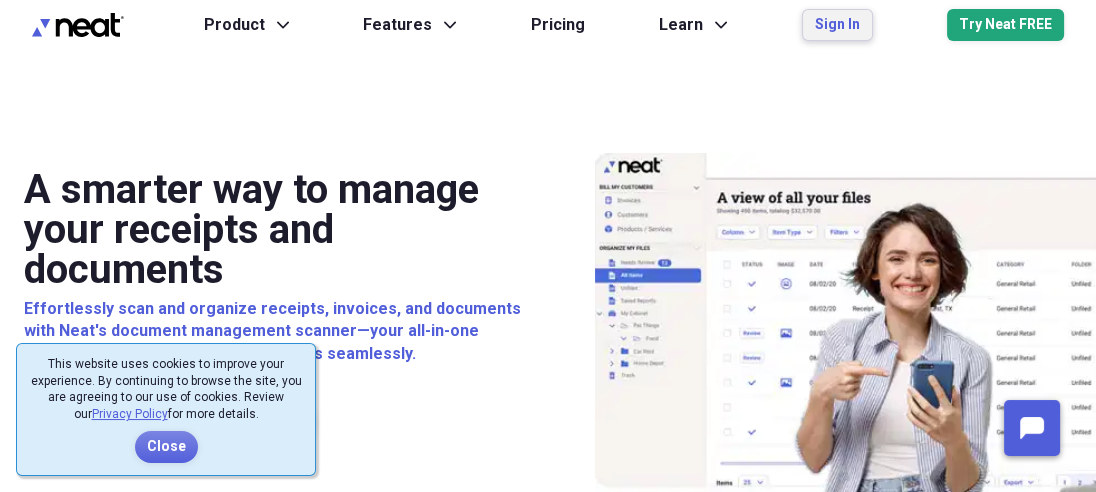 click on "Sign In" at bounding box center [837, 25] 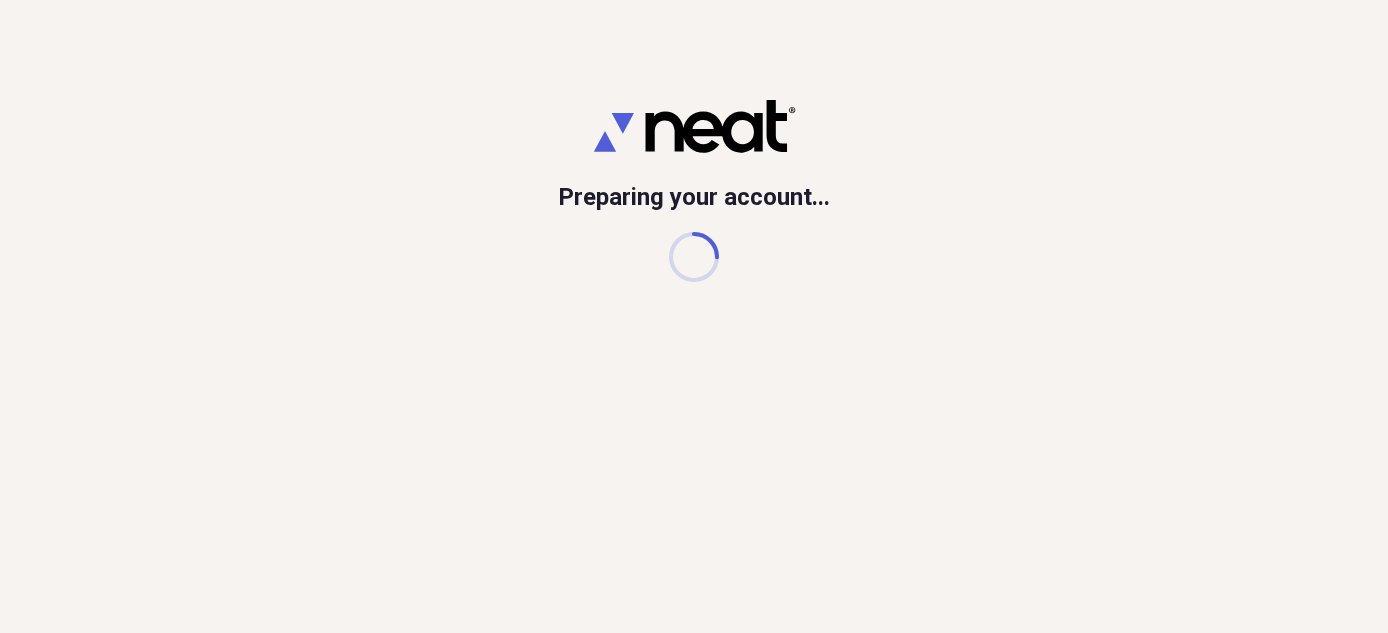 scroll, scrollTop: 0, scrollLeft: 0, axis: both 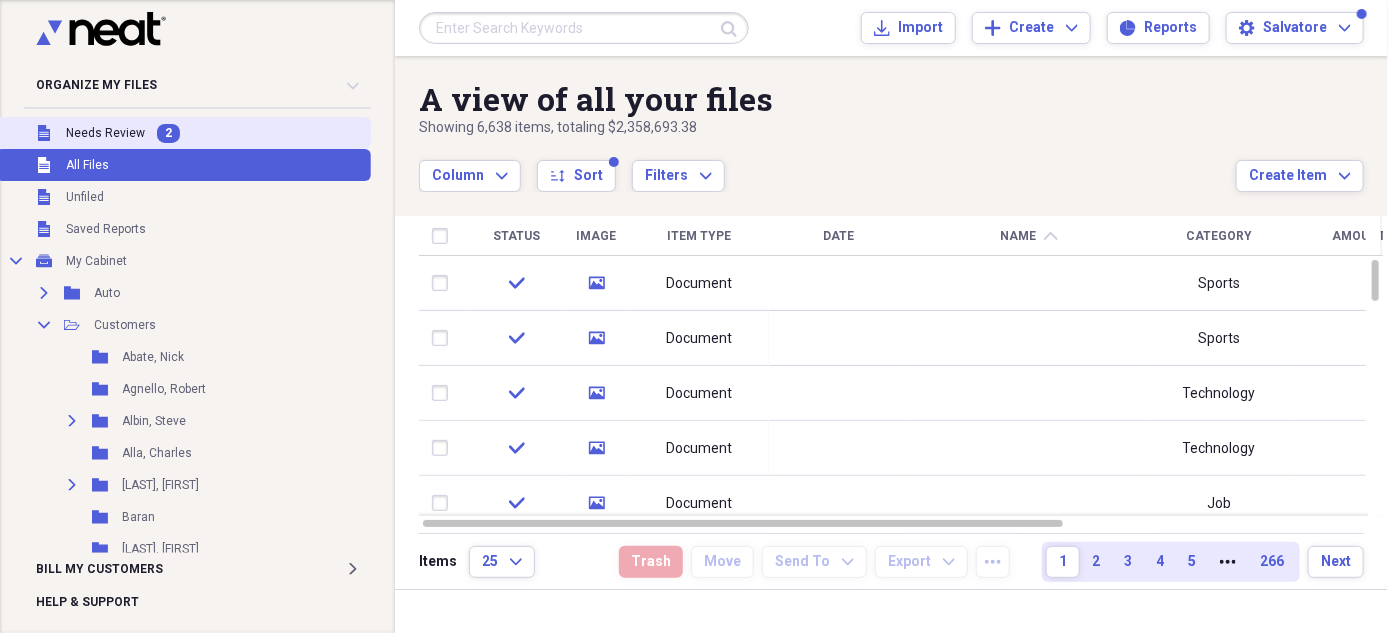 click on "Needs Review" at bounding box center [105, 133] 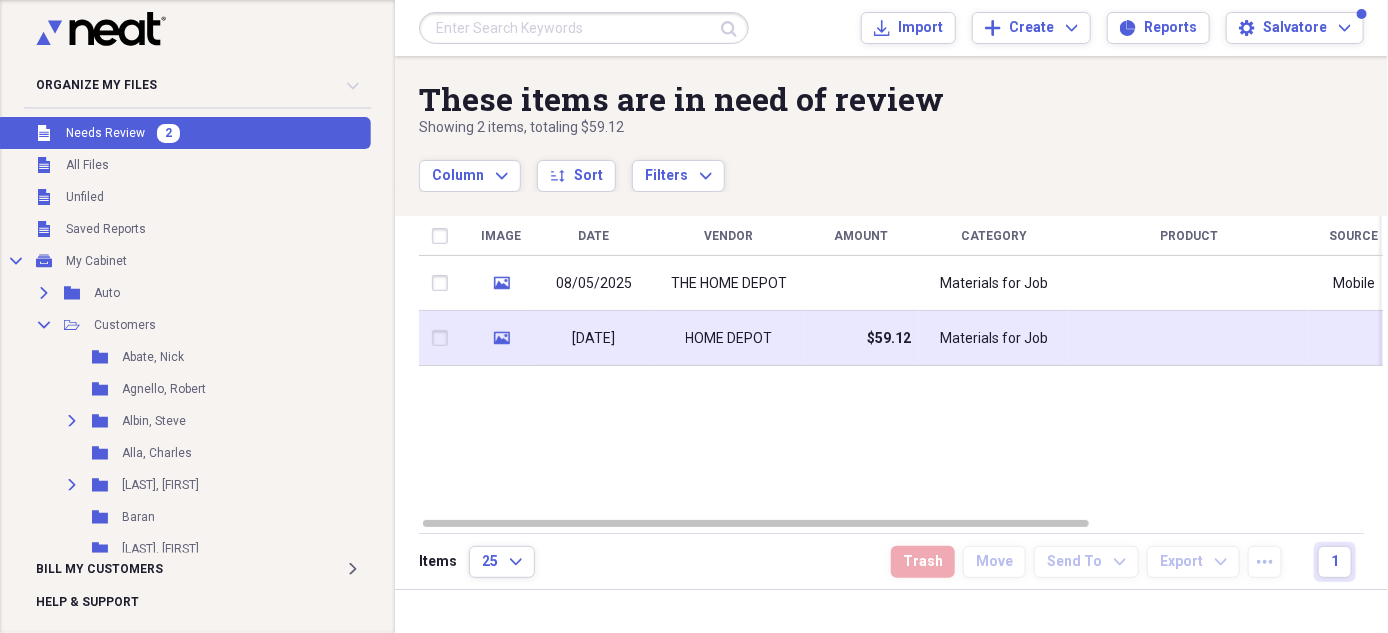 click on "HOME DEPOT" at bounding box center [729, 339] 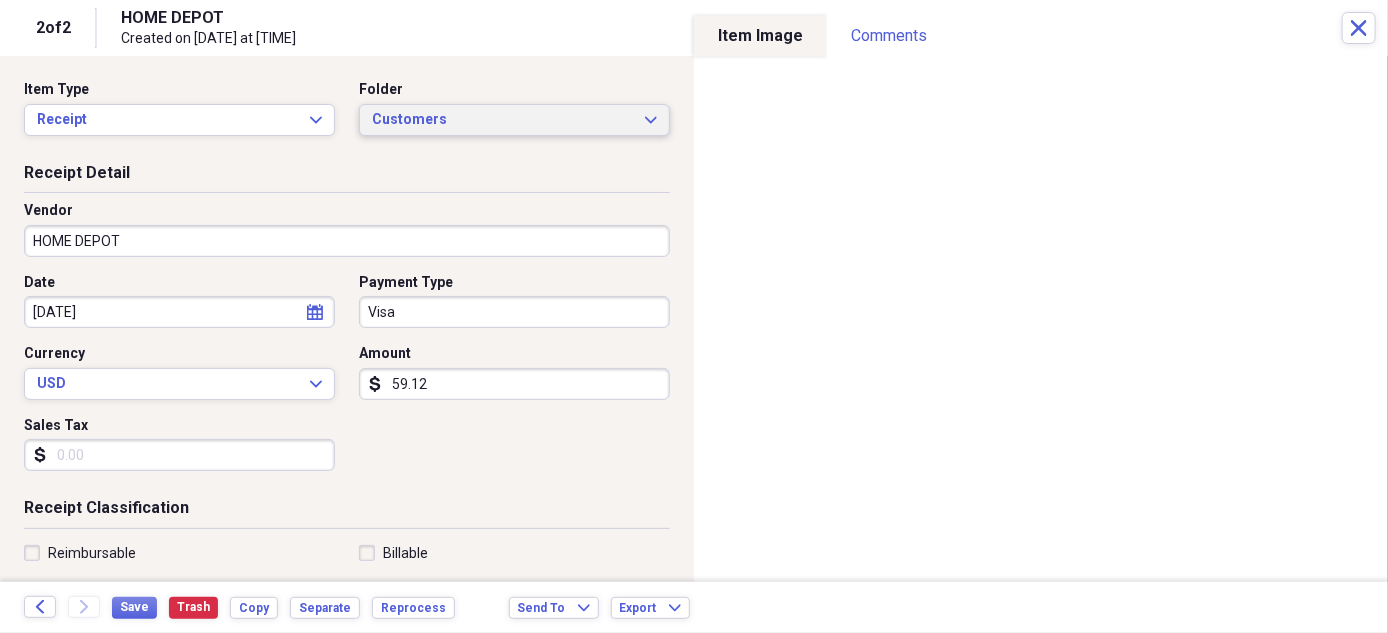 click on "Expand" 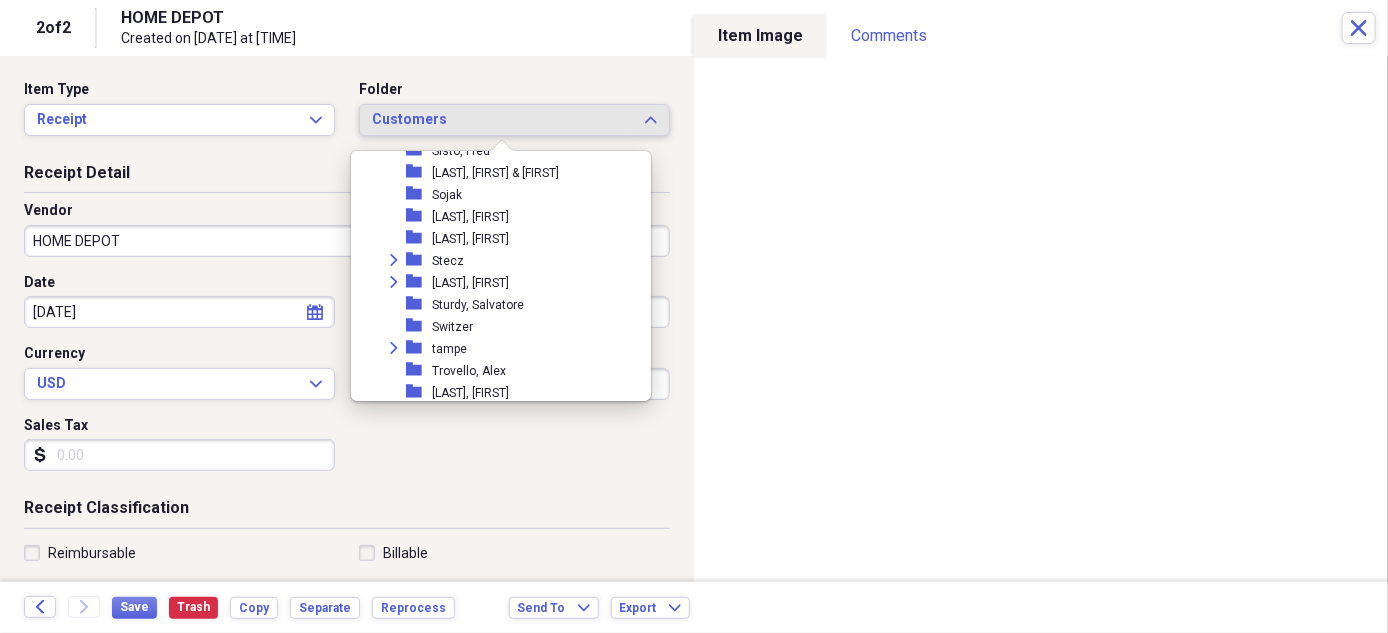 scroll, scrollTop: 1815, scrollLeft: 0, axis: vertical 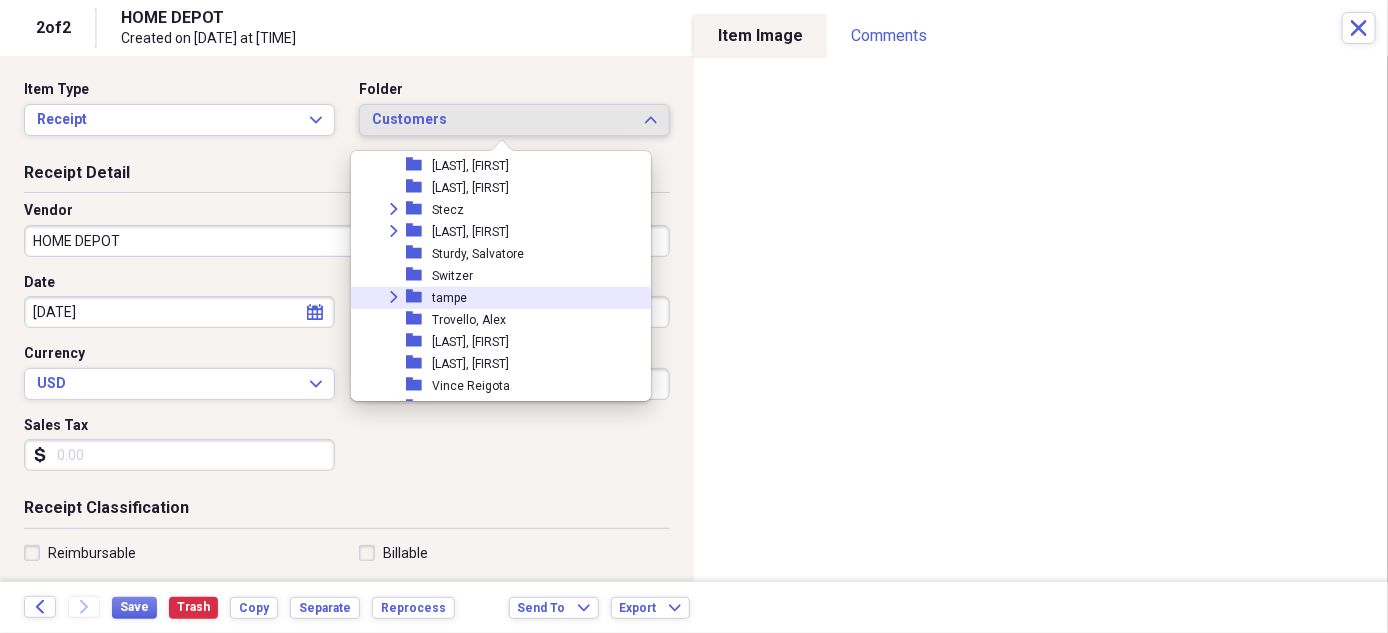 click on "tampe" at bounding box center [449, 298] 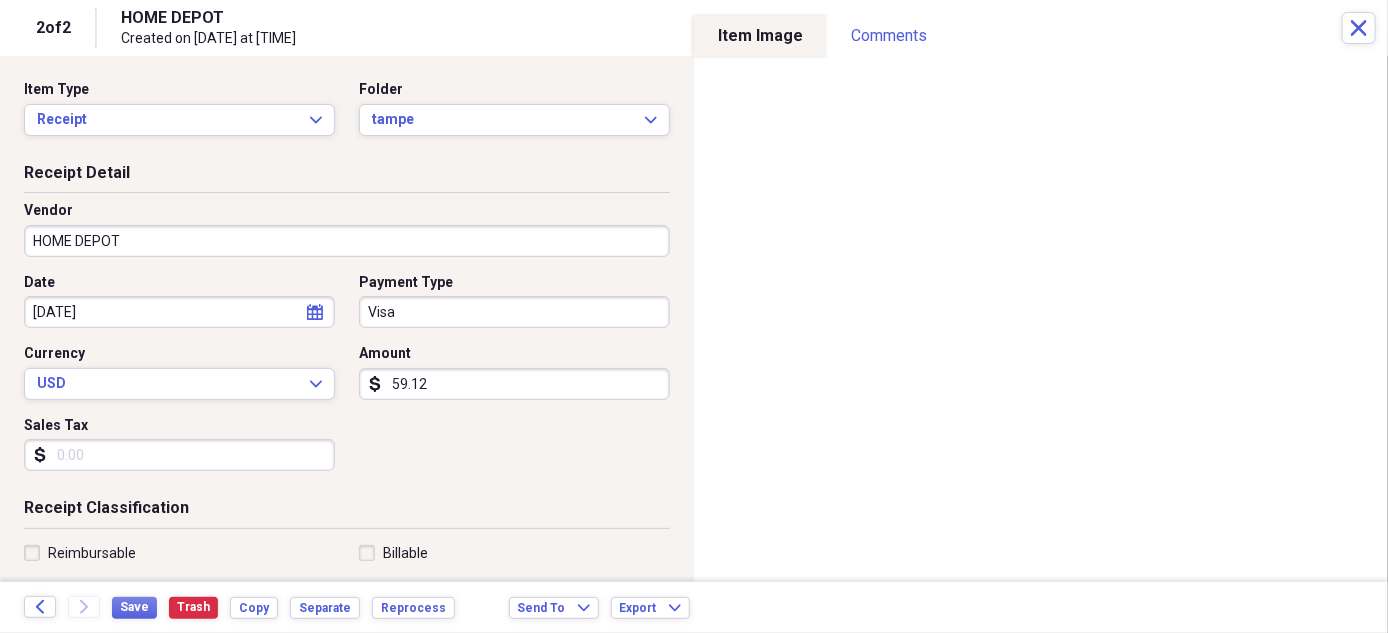 click on "Sales Tax" at bounding box center (179, 455) 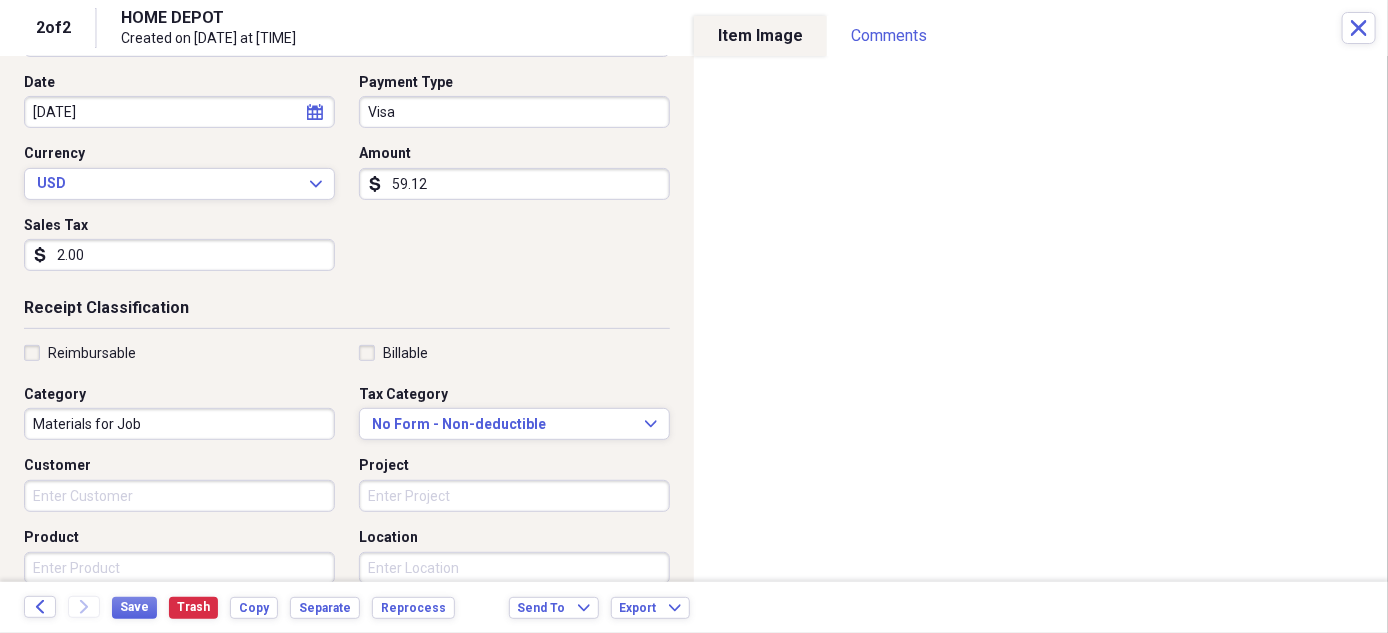 scroll, scrollTop: 249, scrollLeft: 0, axis: vertical 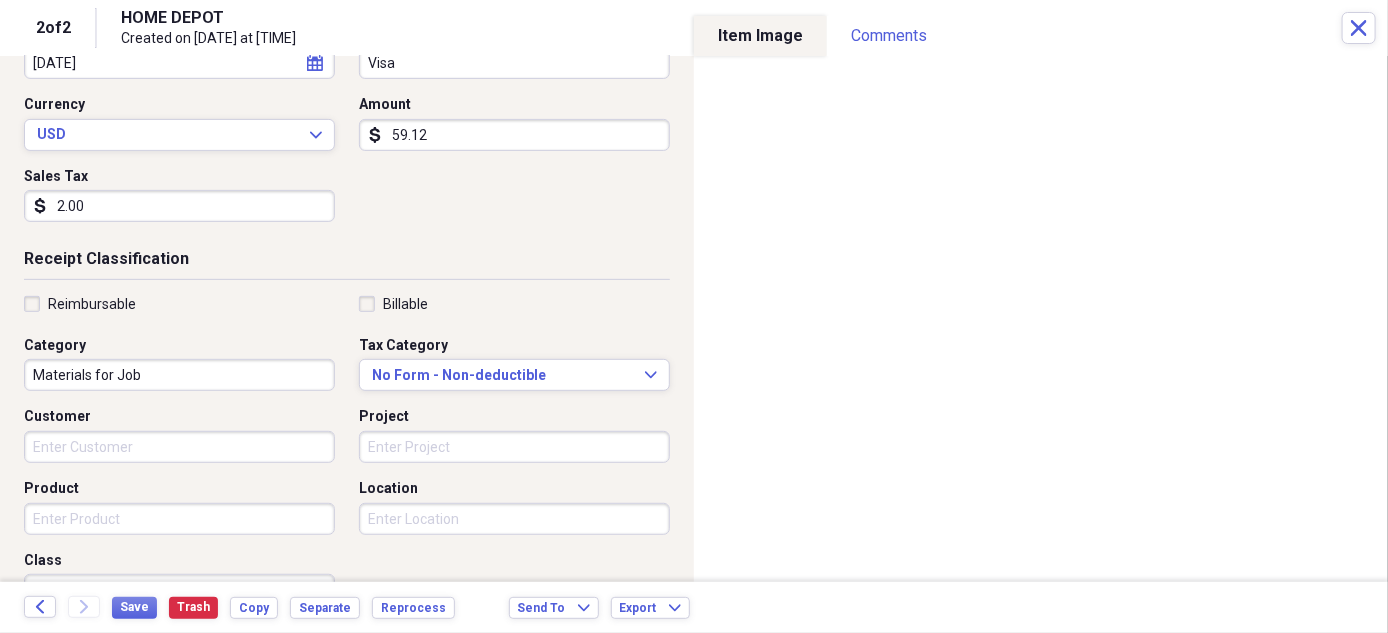 type on "2.00" 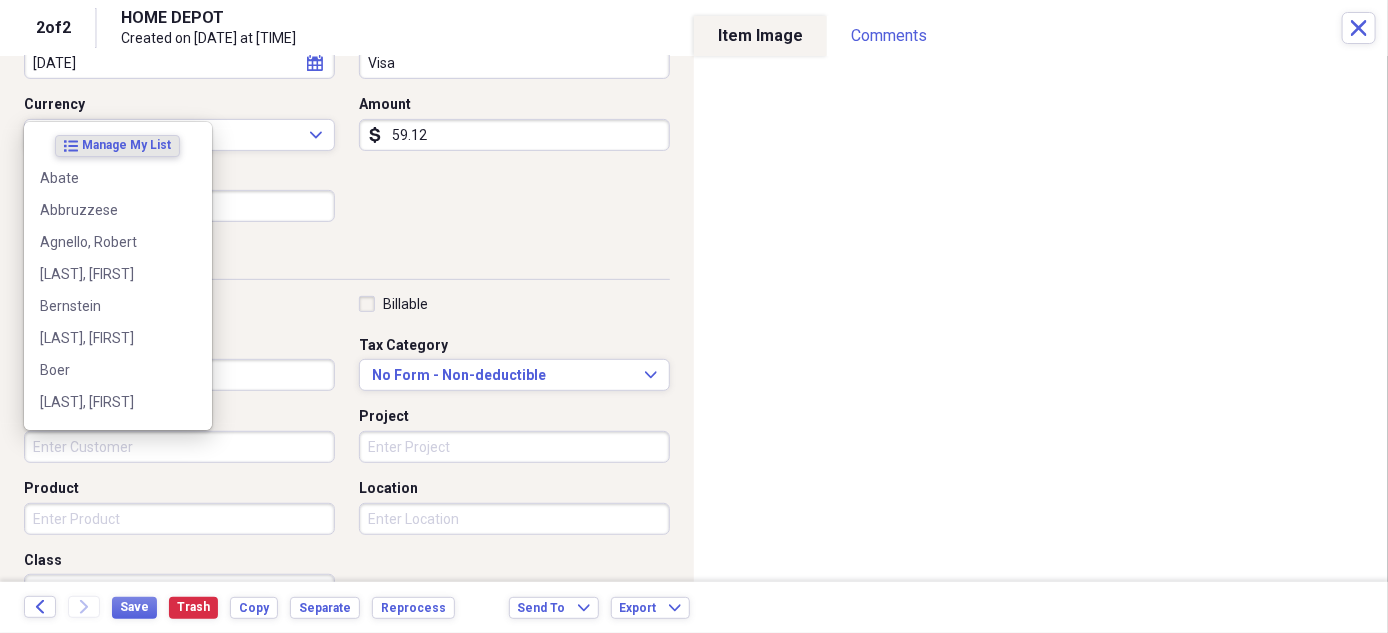 click on "Customer" at bounding box center [179, 447] 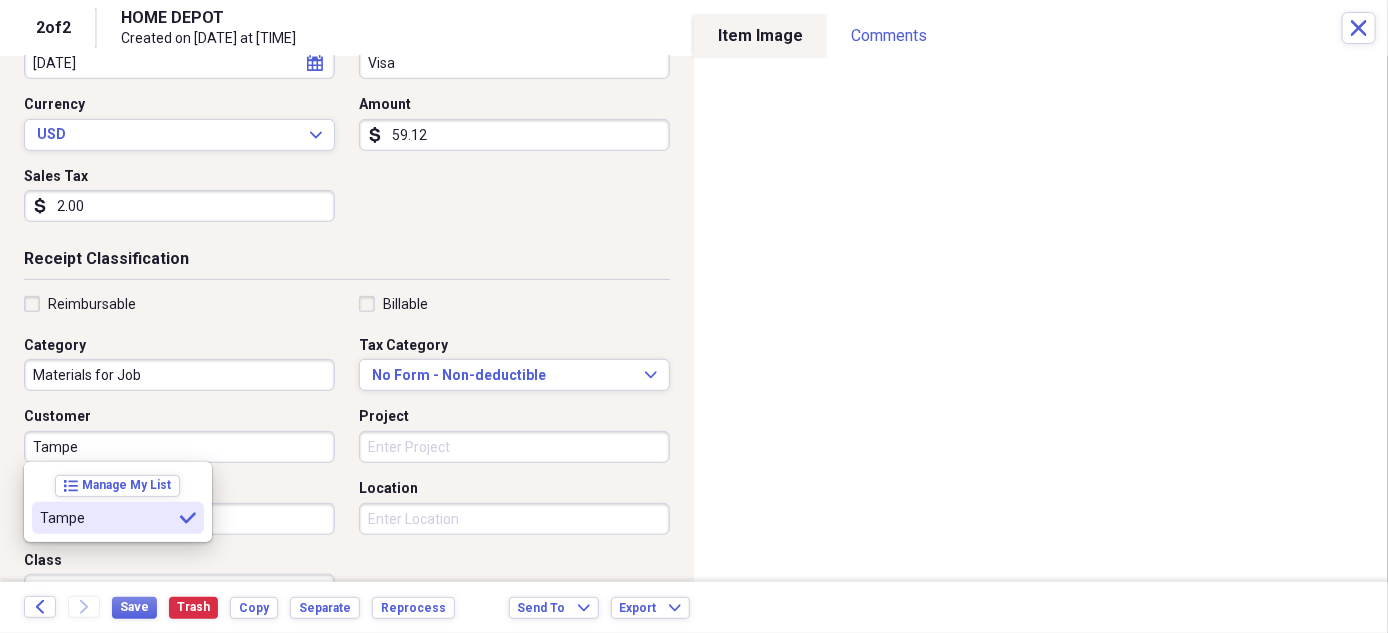 type on "Tampe" 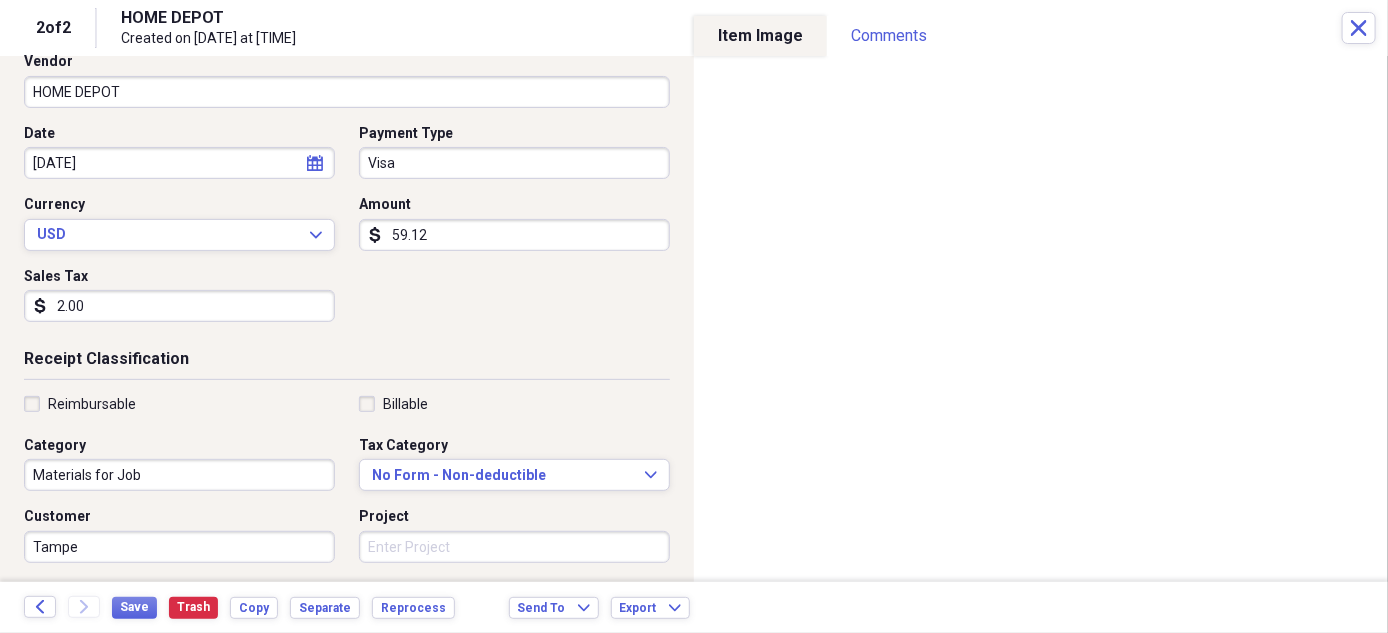 scroll, scrollTop: 100, scrollLeft: 0, axis: vertical 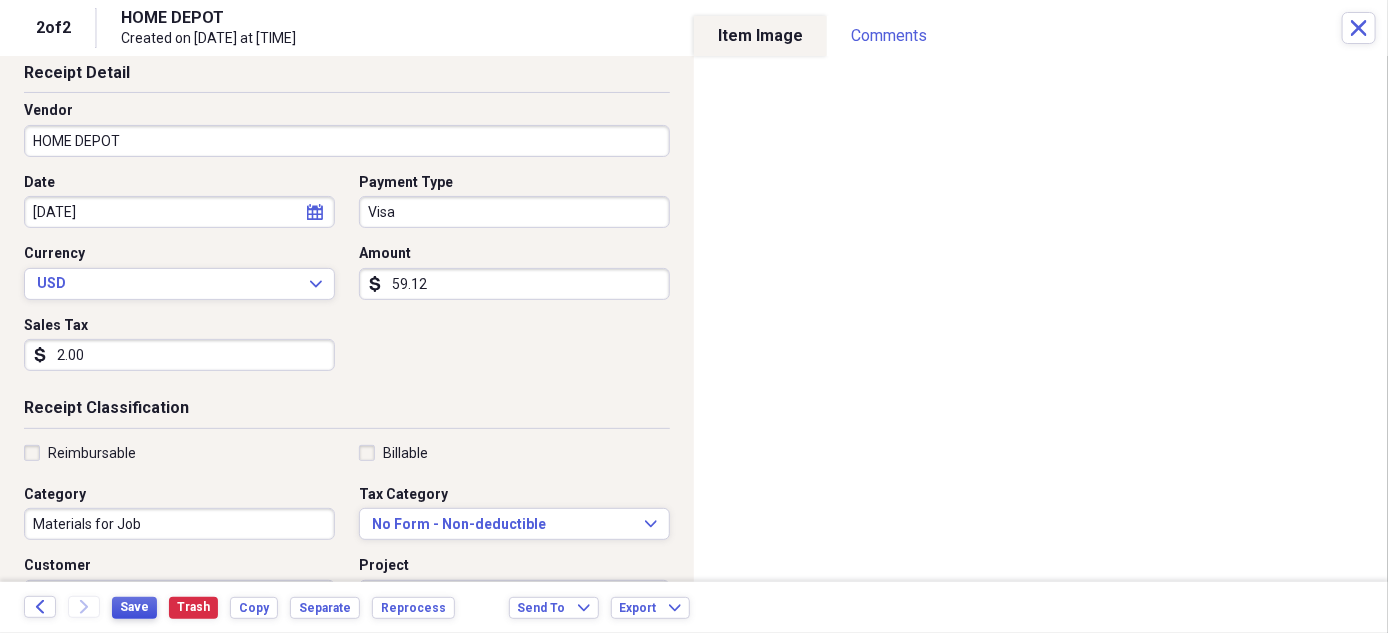 click on "Save" at bounding box center [134, 607] 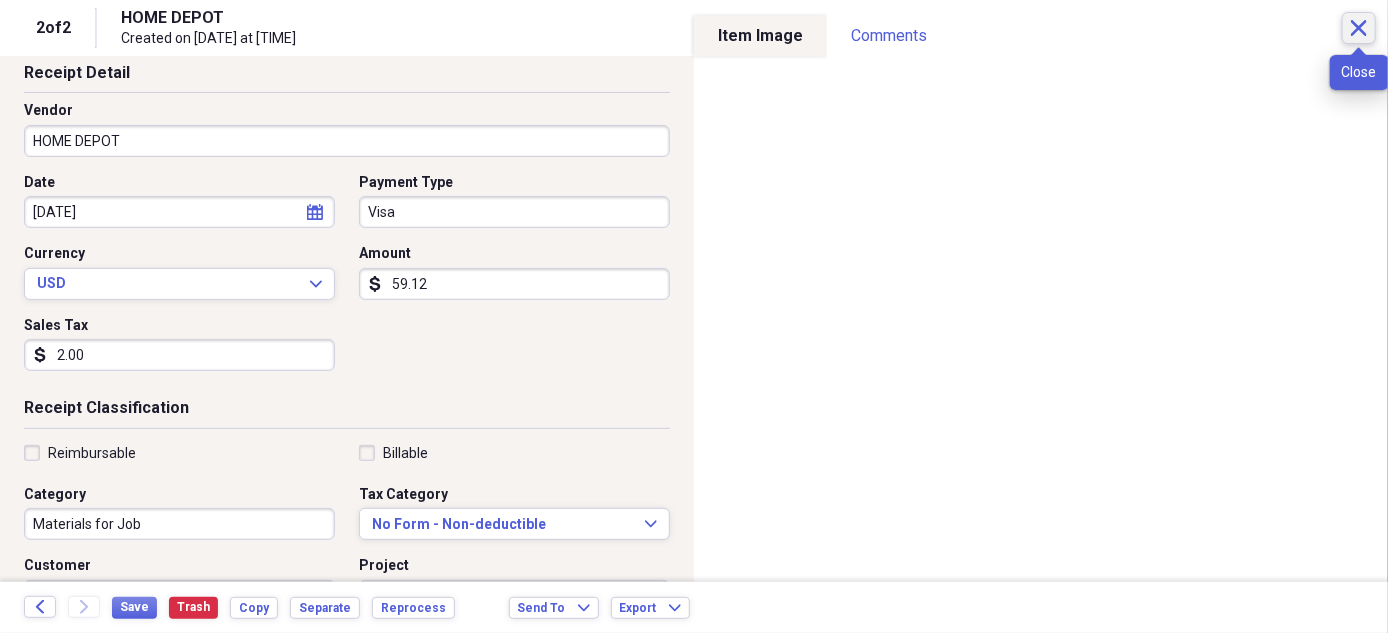 click on "Close" 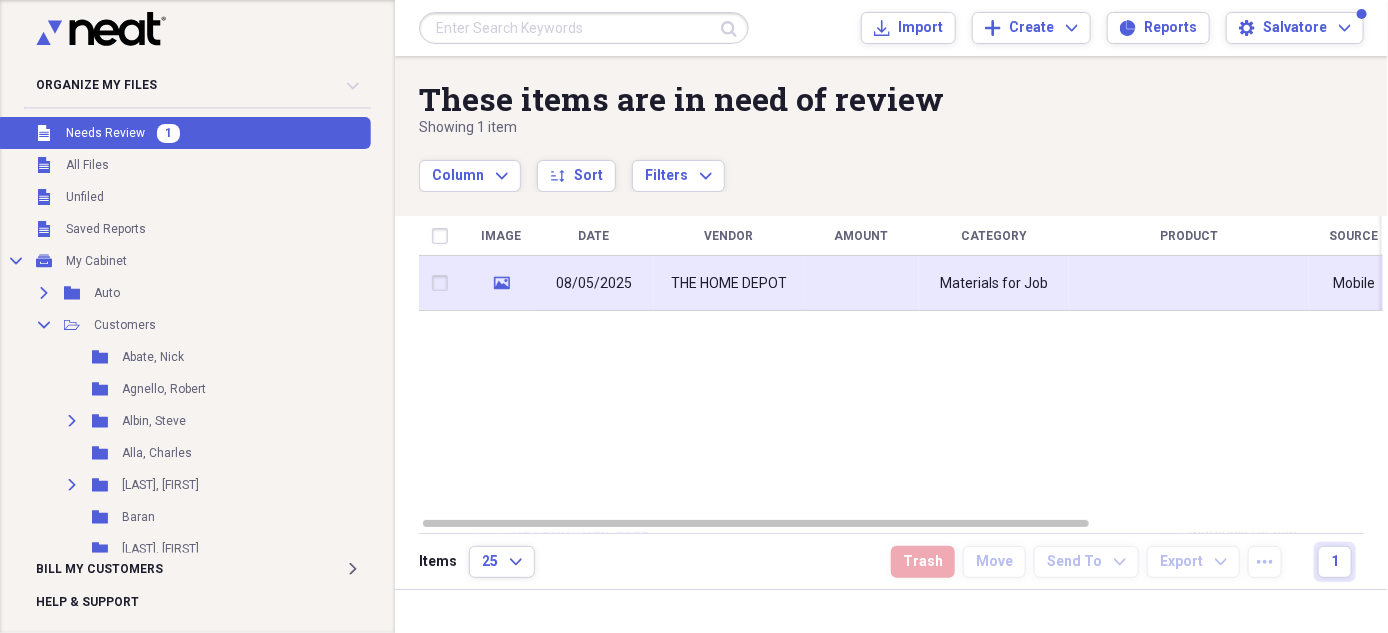 click on "THE HOME DEPOT" at bounding box center [729, 284] 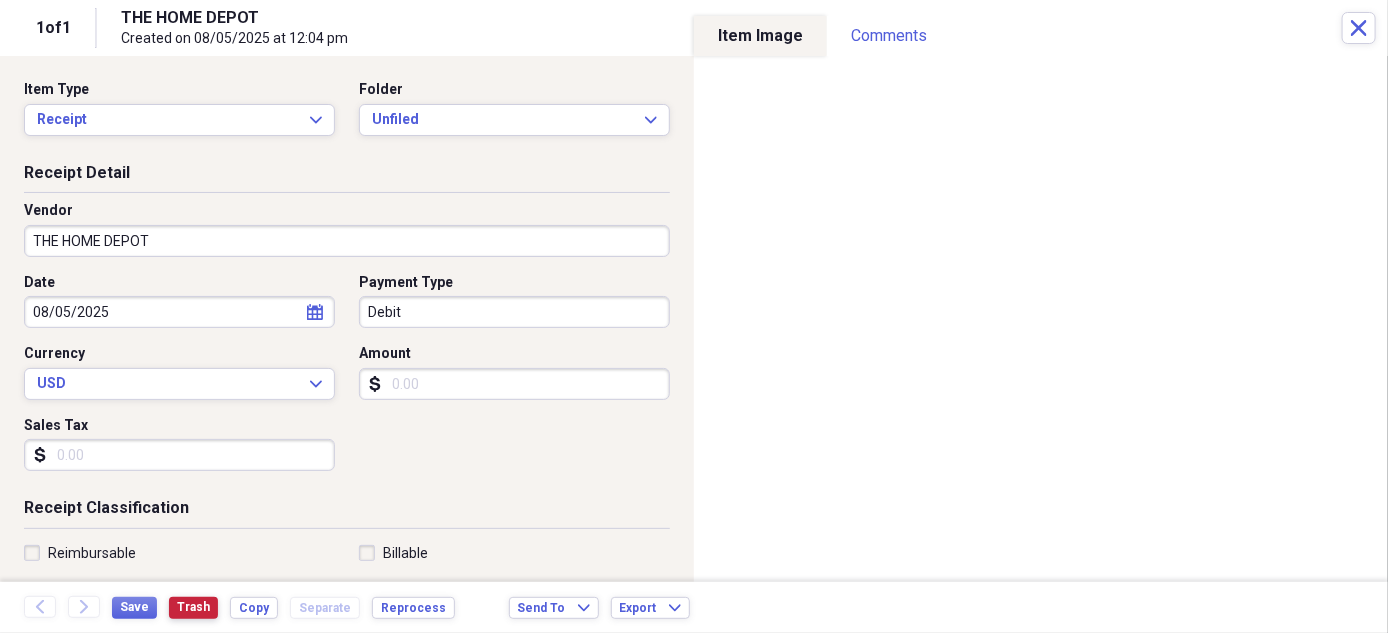 click on "Trash" at bounding box center [193, 608] 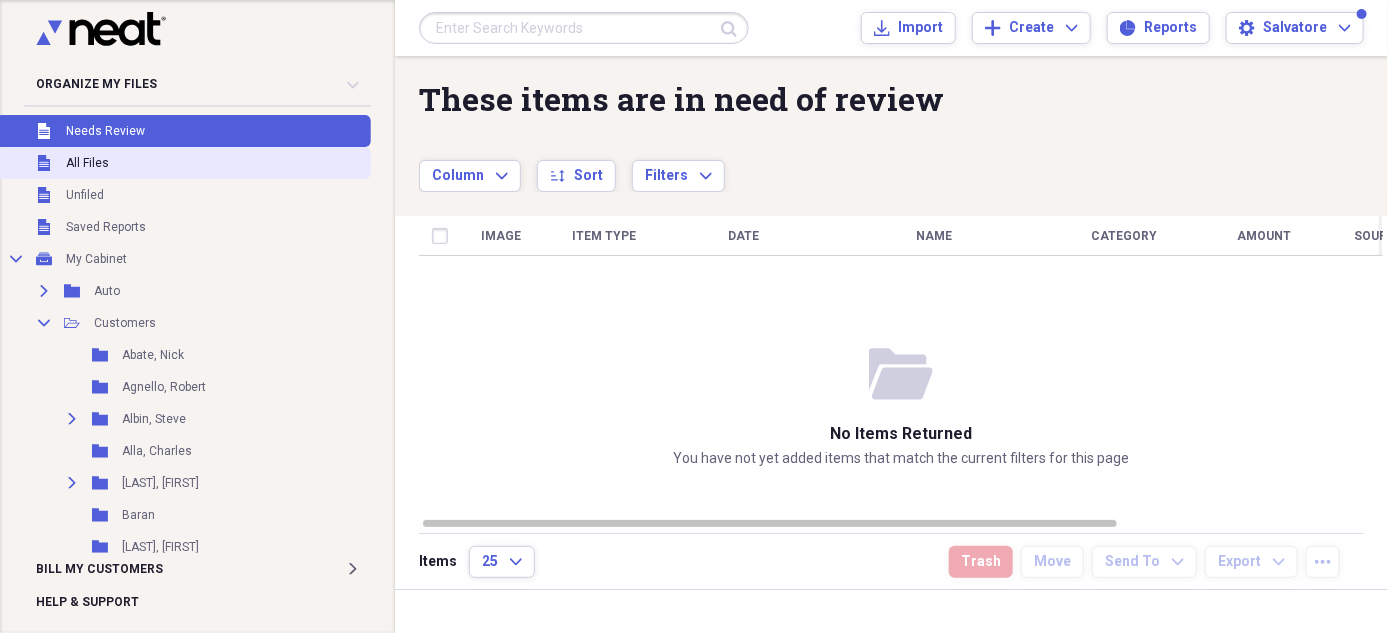 click on "All Files" at bounding box center (87, 163) 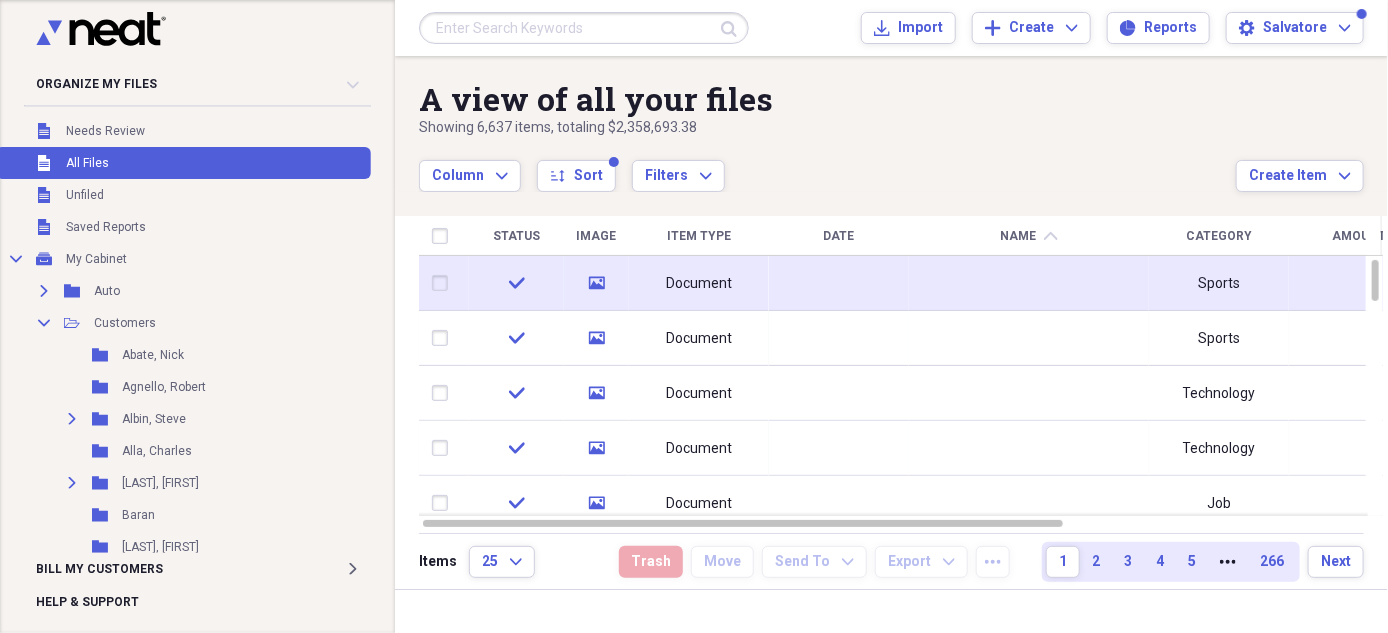 click on "Document" at bounding box center [699, 284] 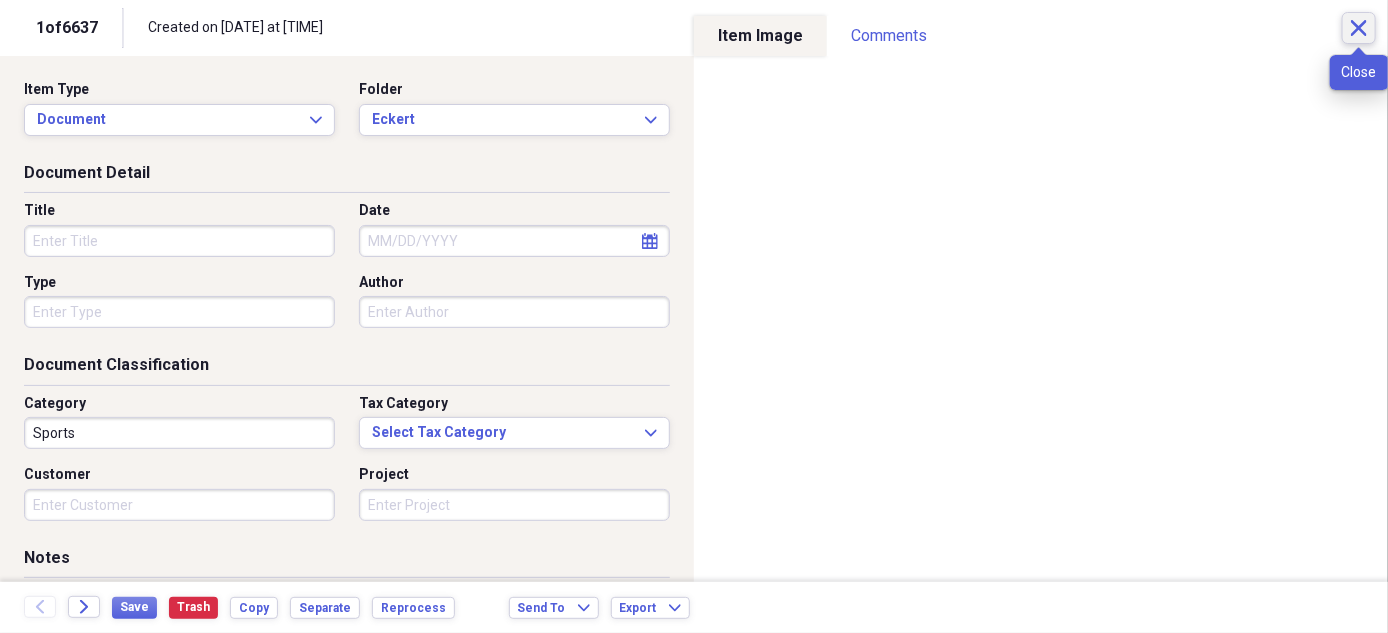 click on "Close" 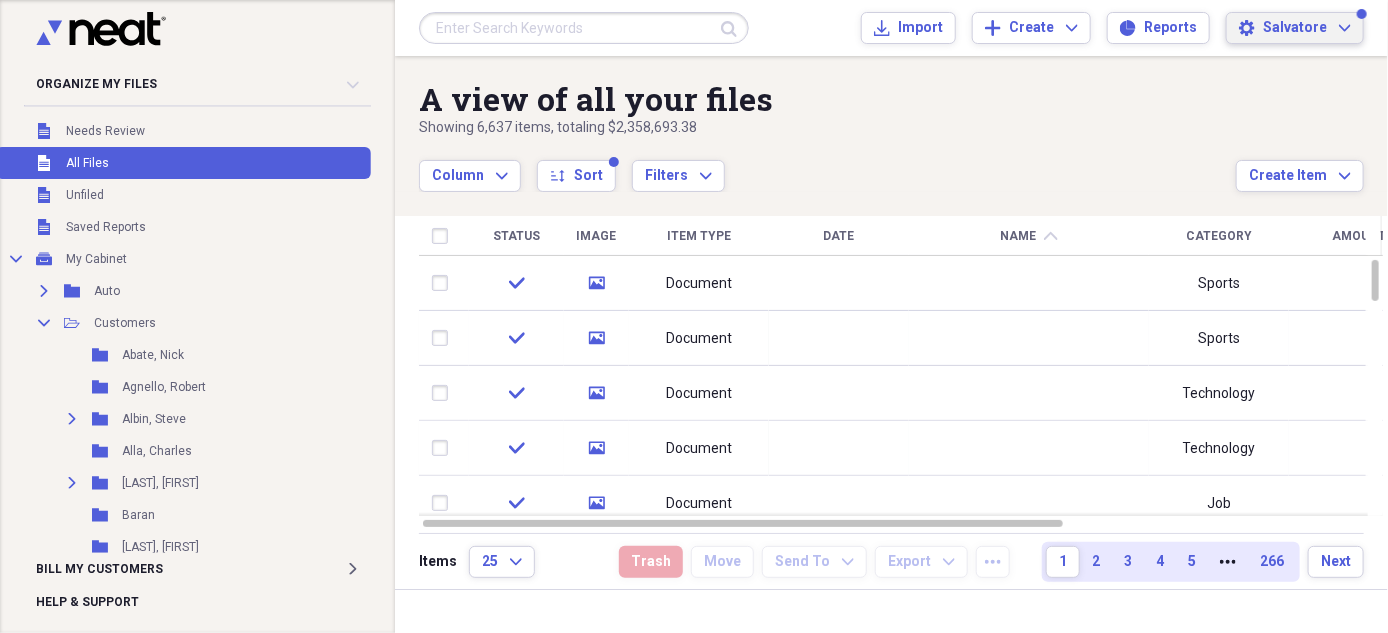 click on "Settings Salvatore Expand" at bounding box center (1295, 28) 